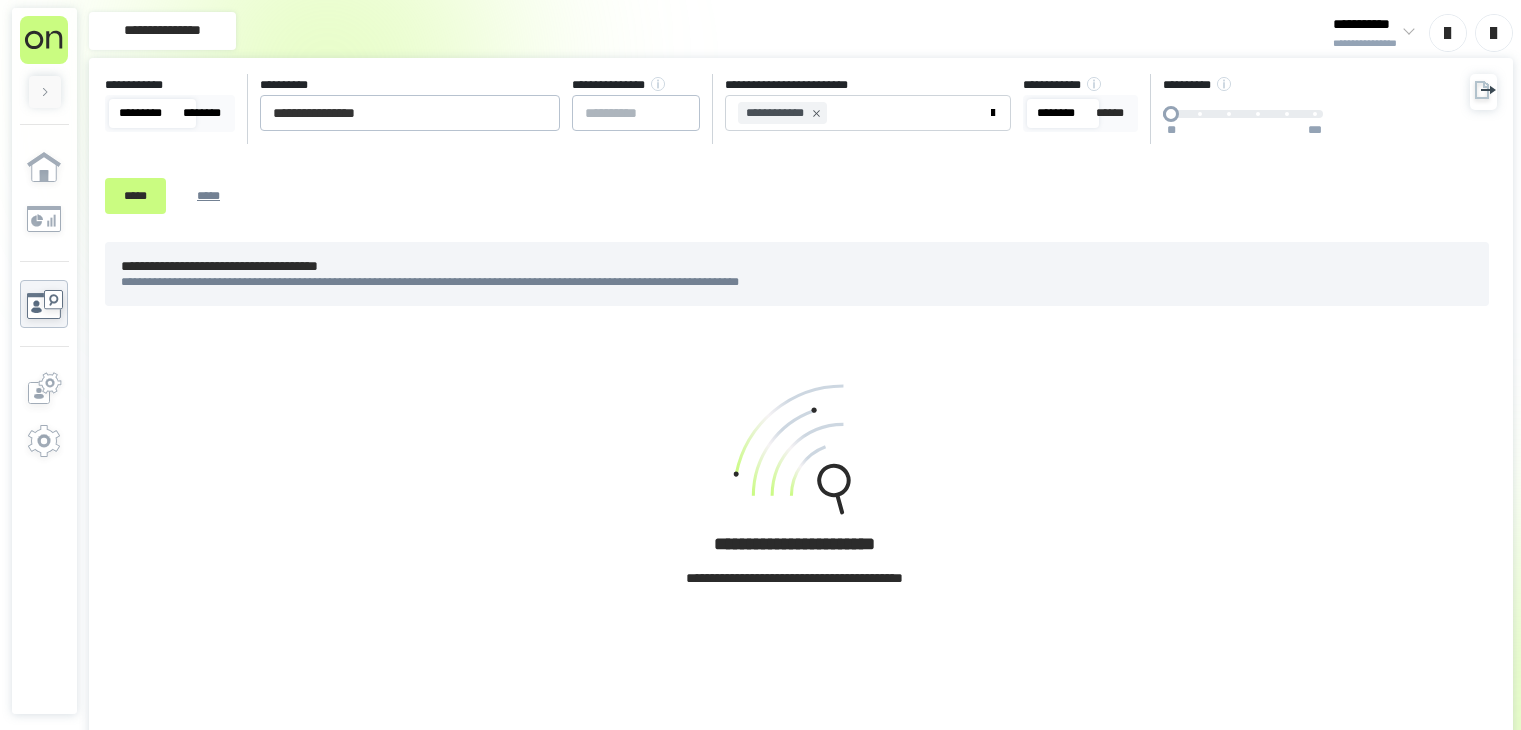 scroll, scrollTop: 0, scrollLeft: 0, axis: both 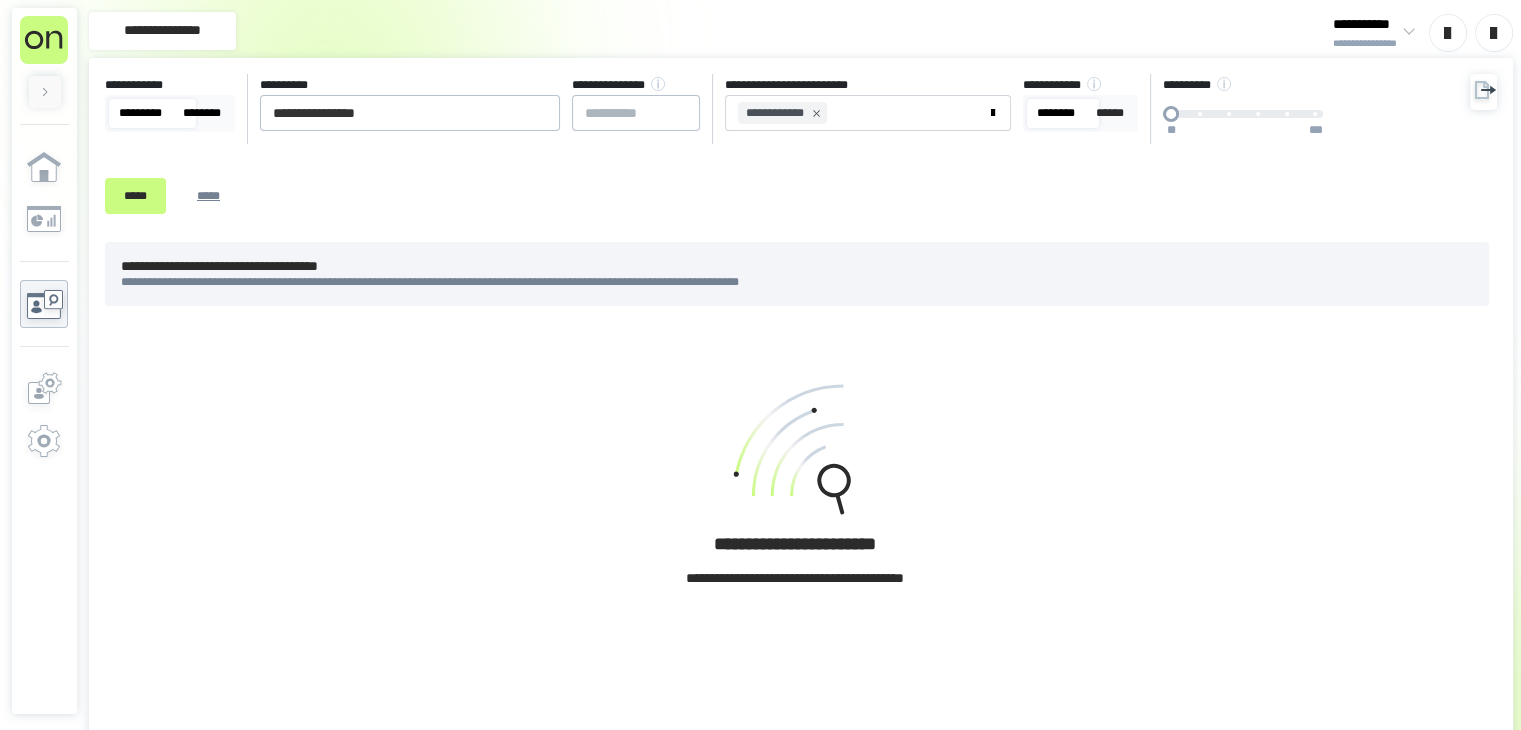 click on "[DATE] [FIRST] [LAST] [PHONE]" at bounding box center [781, 150] 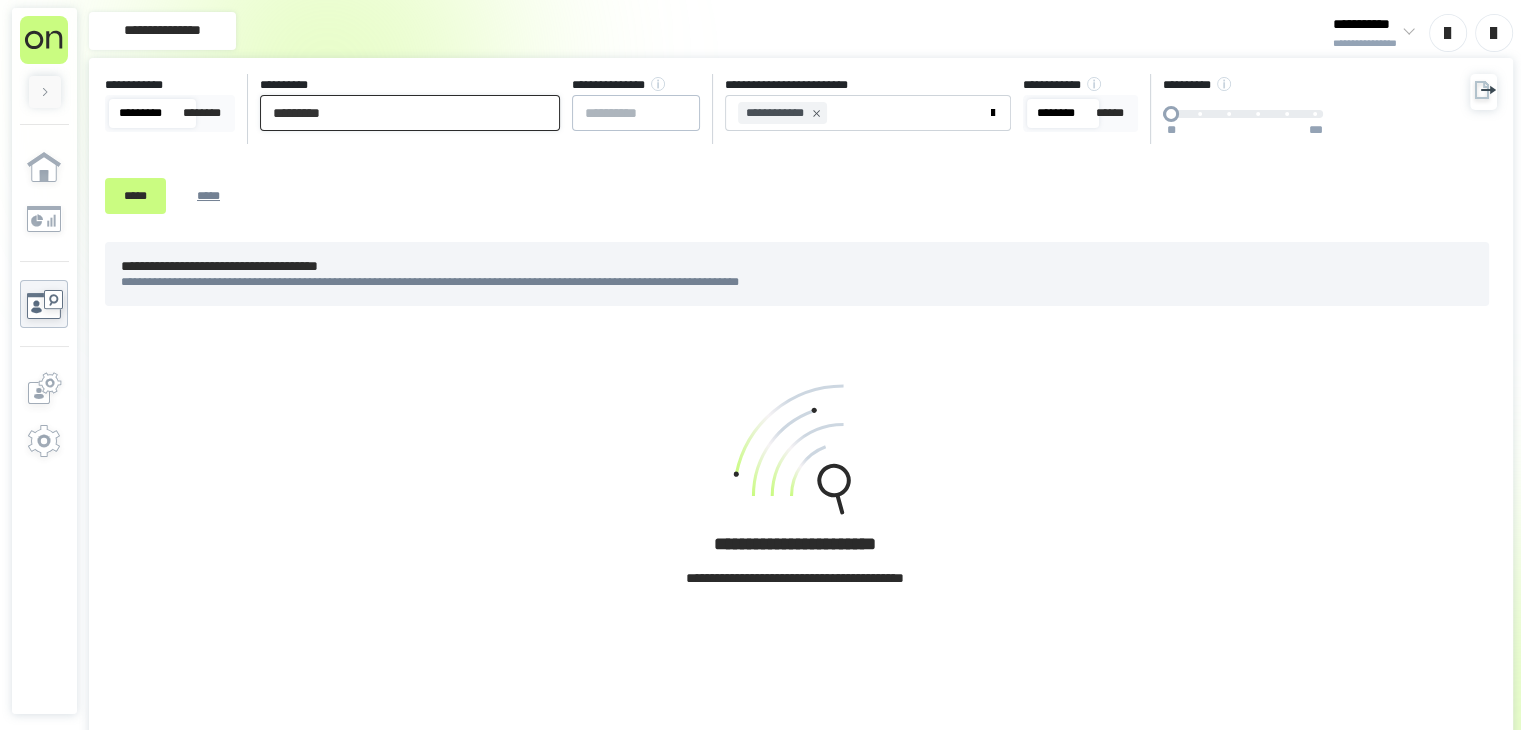 paste on "******" 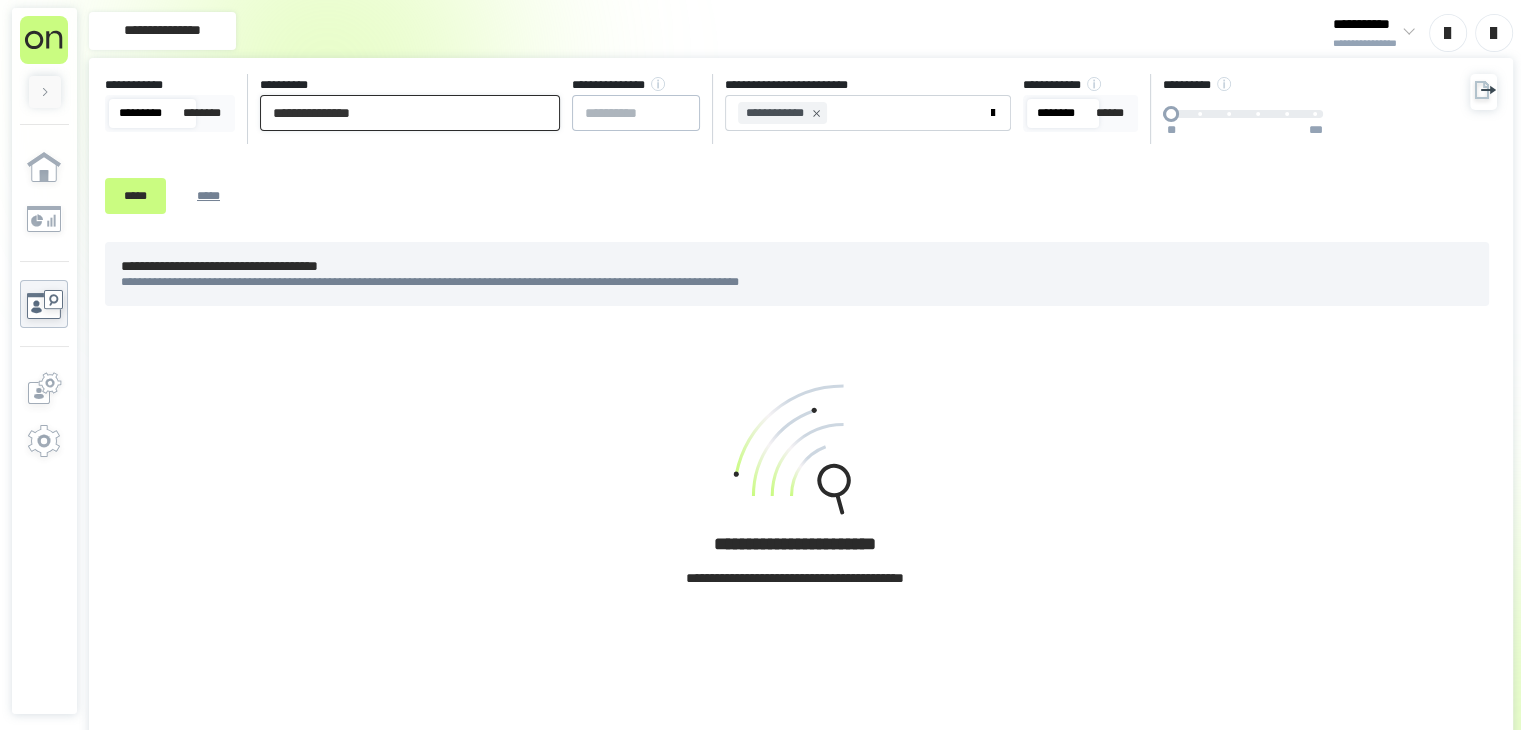 paste on "******" 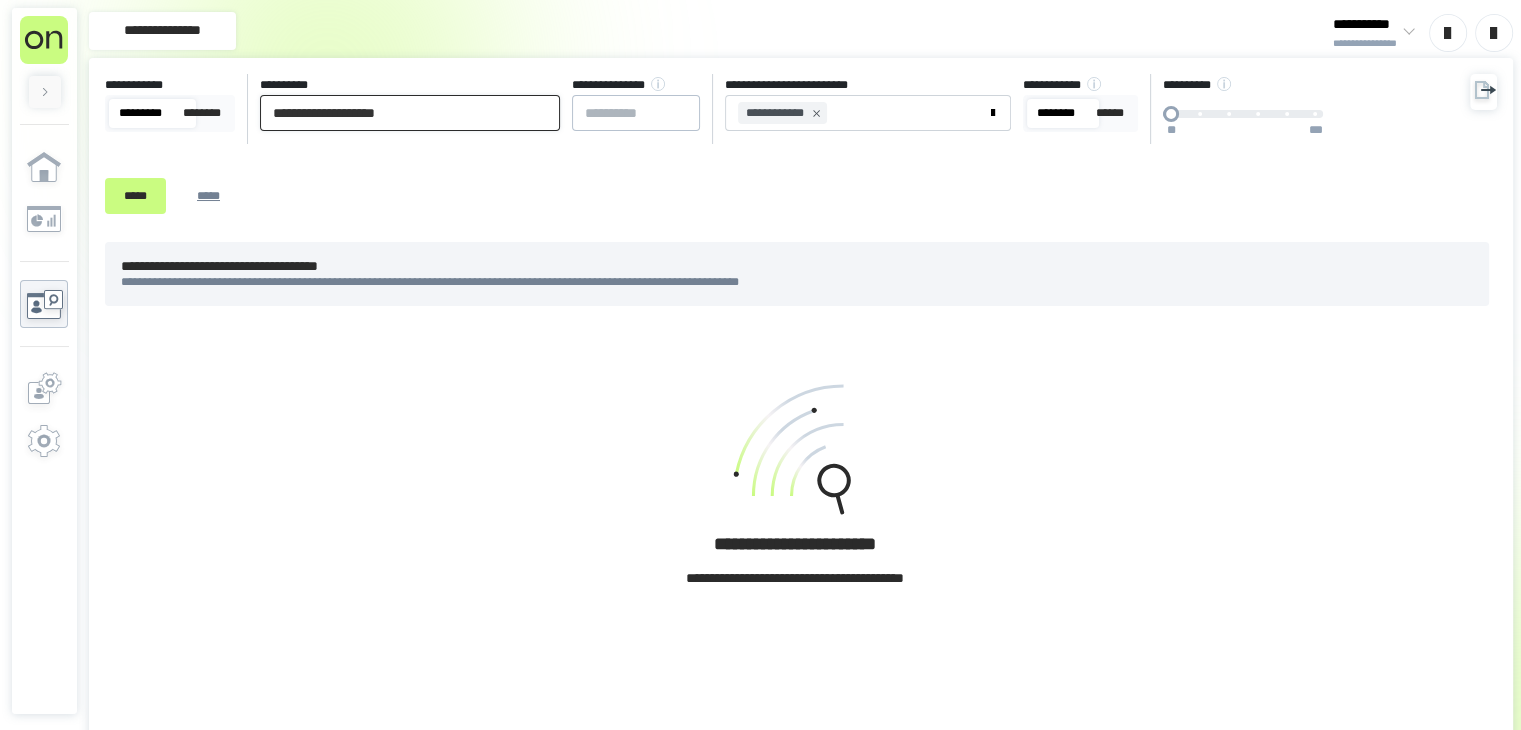type on "**********" 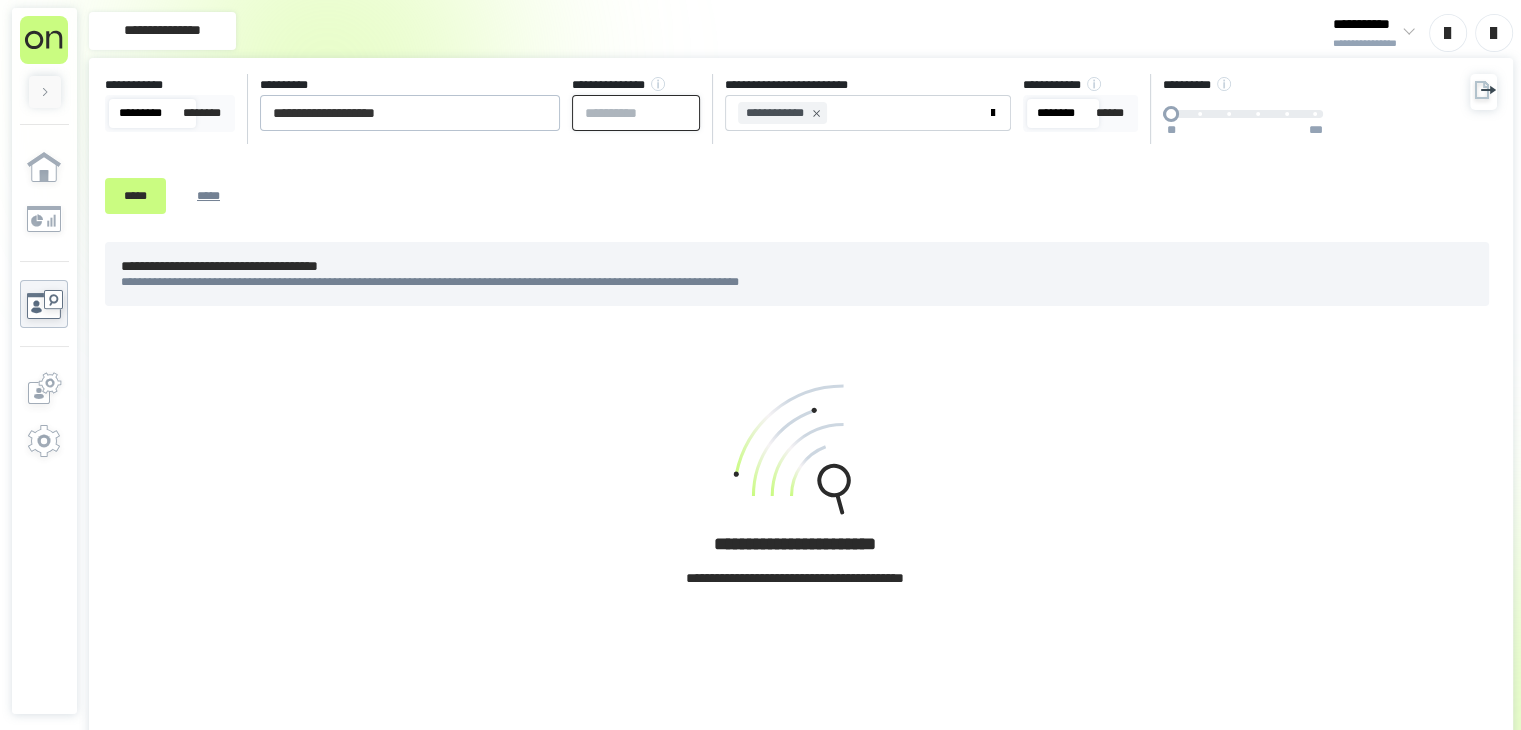click at bounding box center [636, 113] 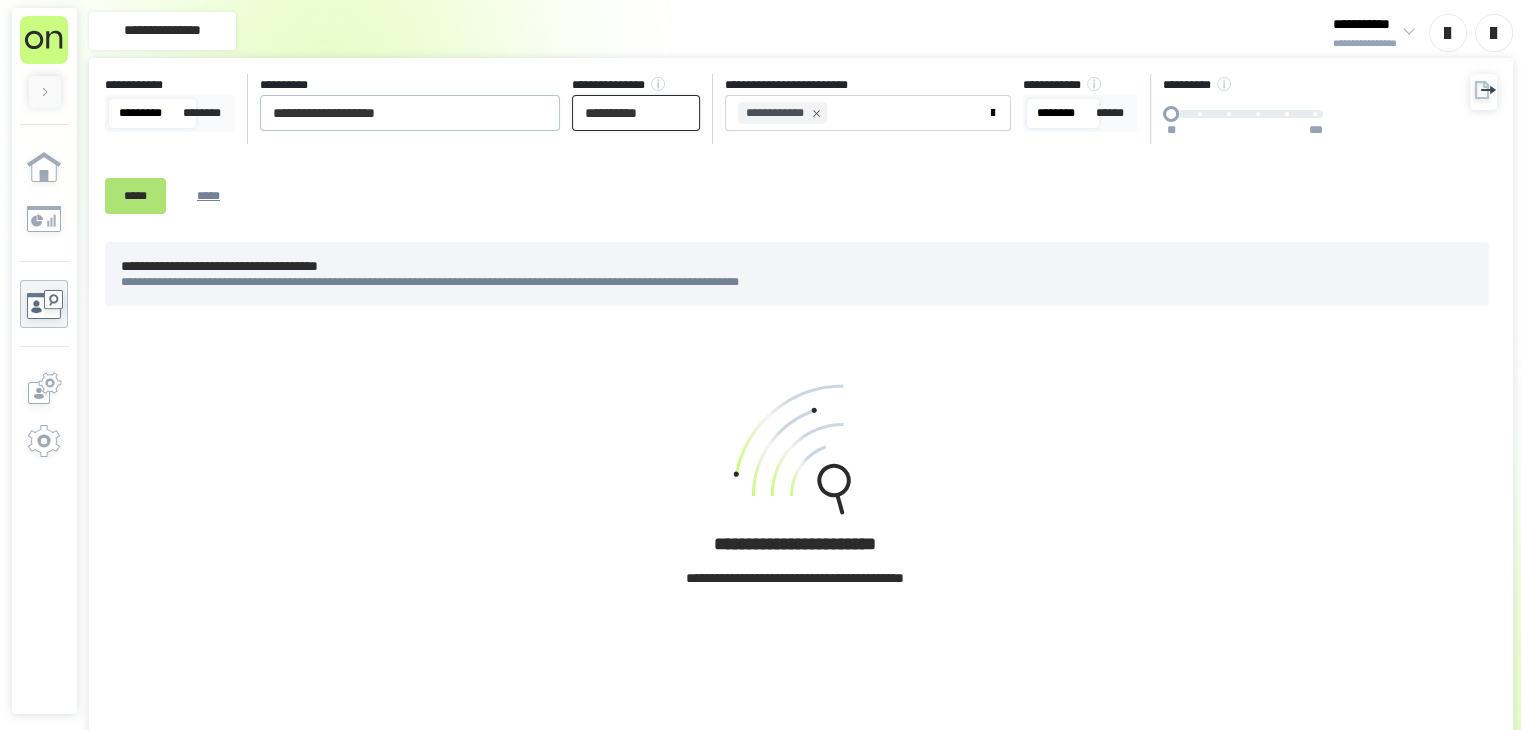 type on "**********" 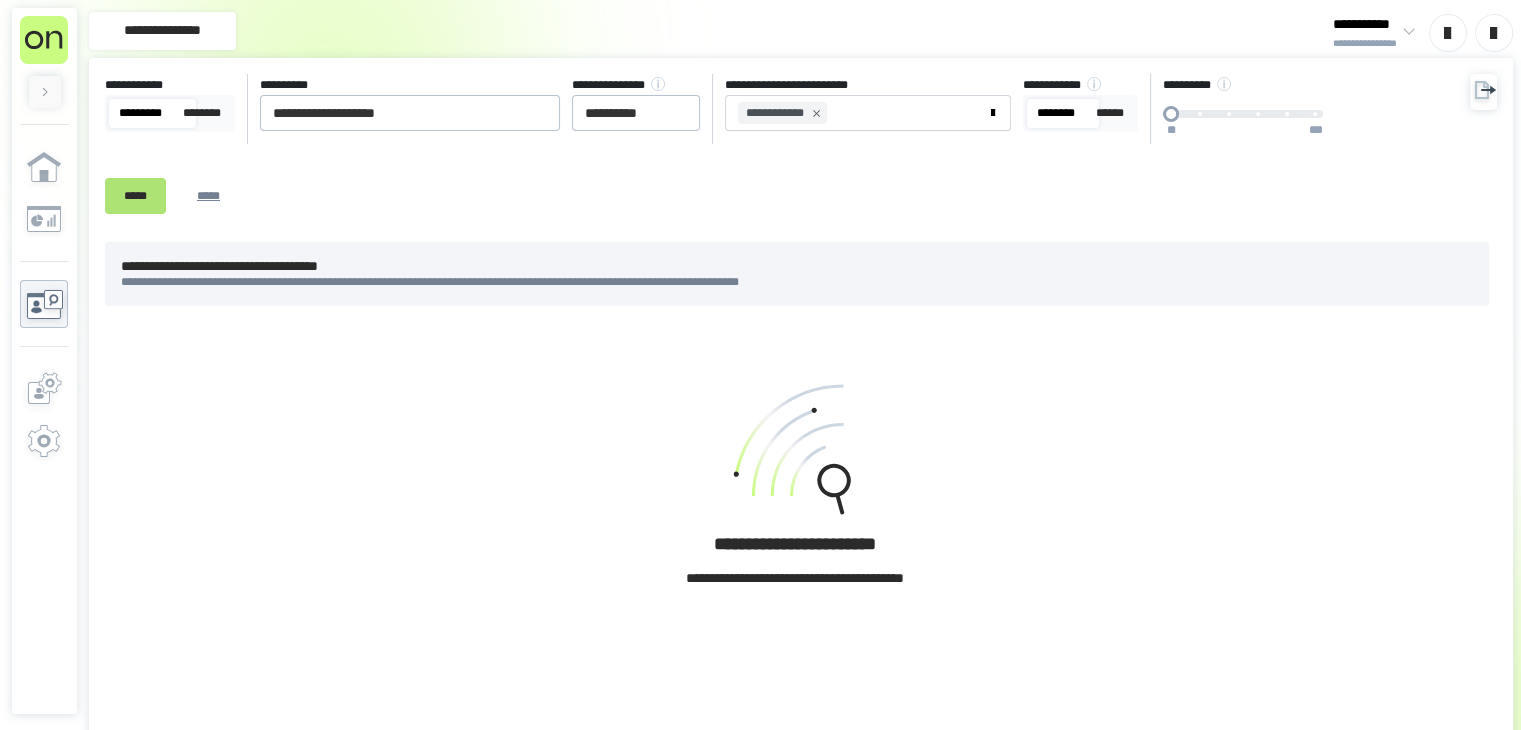 click on "*****" at bounding box center [135, 196] 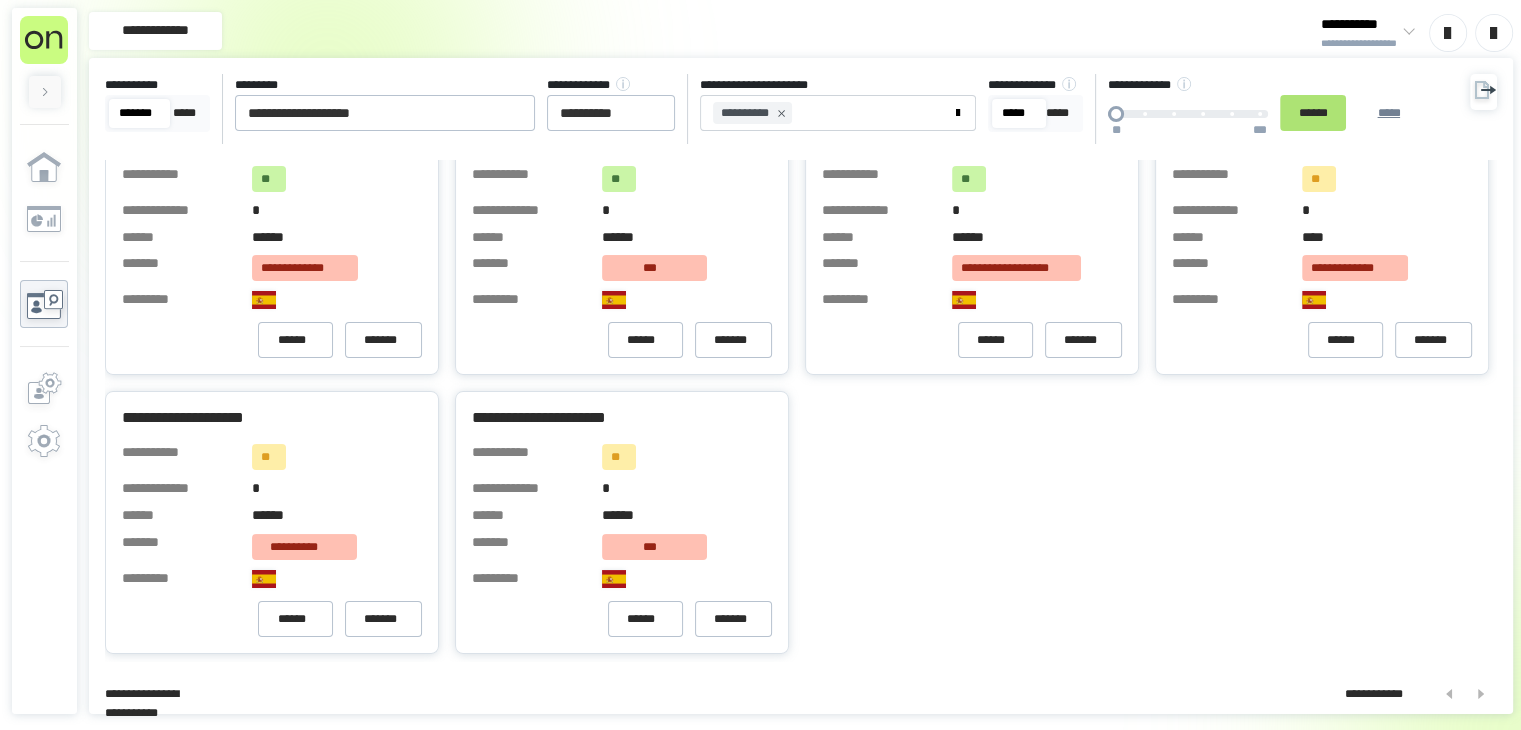 scroll, scrollTop: 120, scrollLeft: 0, axis: vertical 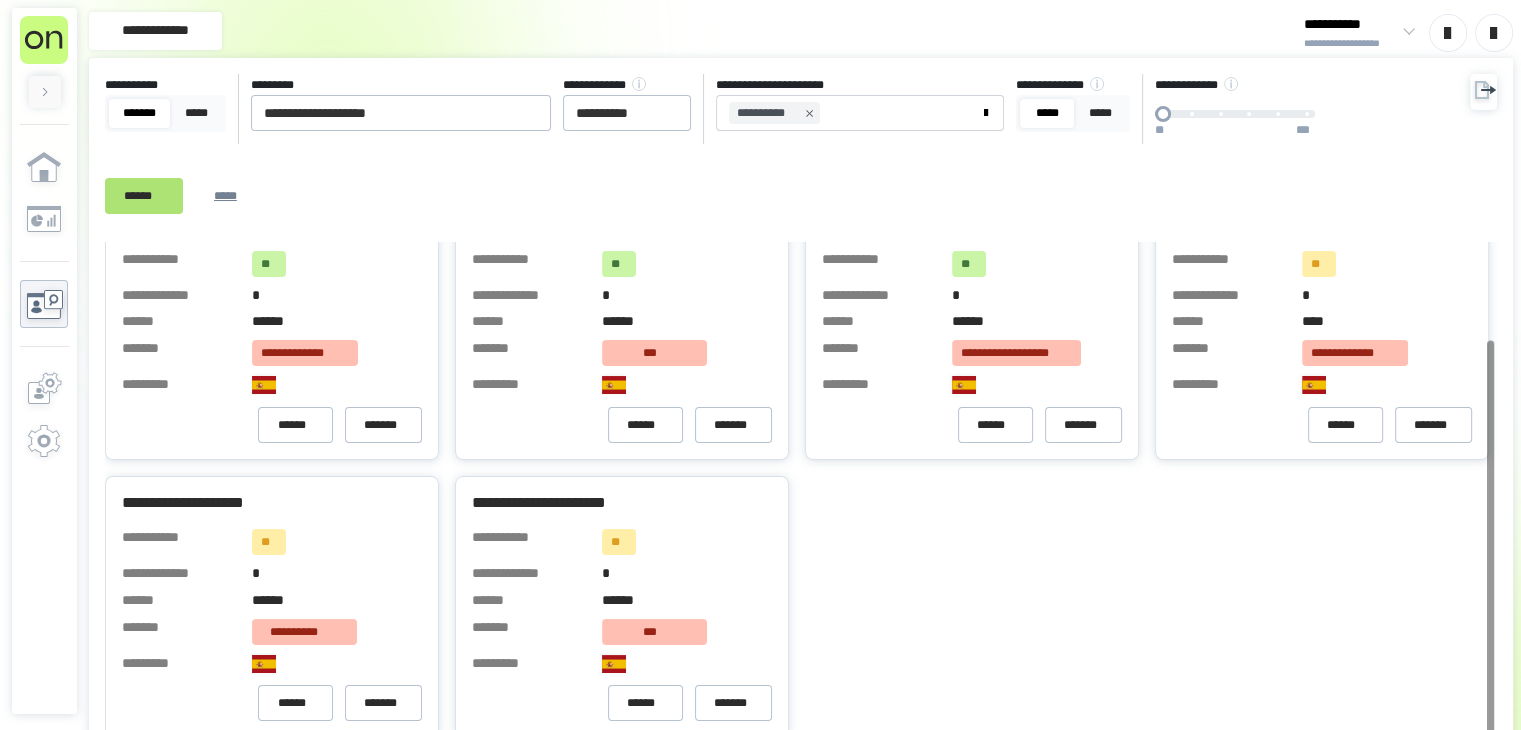 click on "[PHONE]" at bounding box center [797, 468] 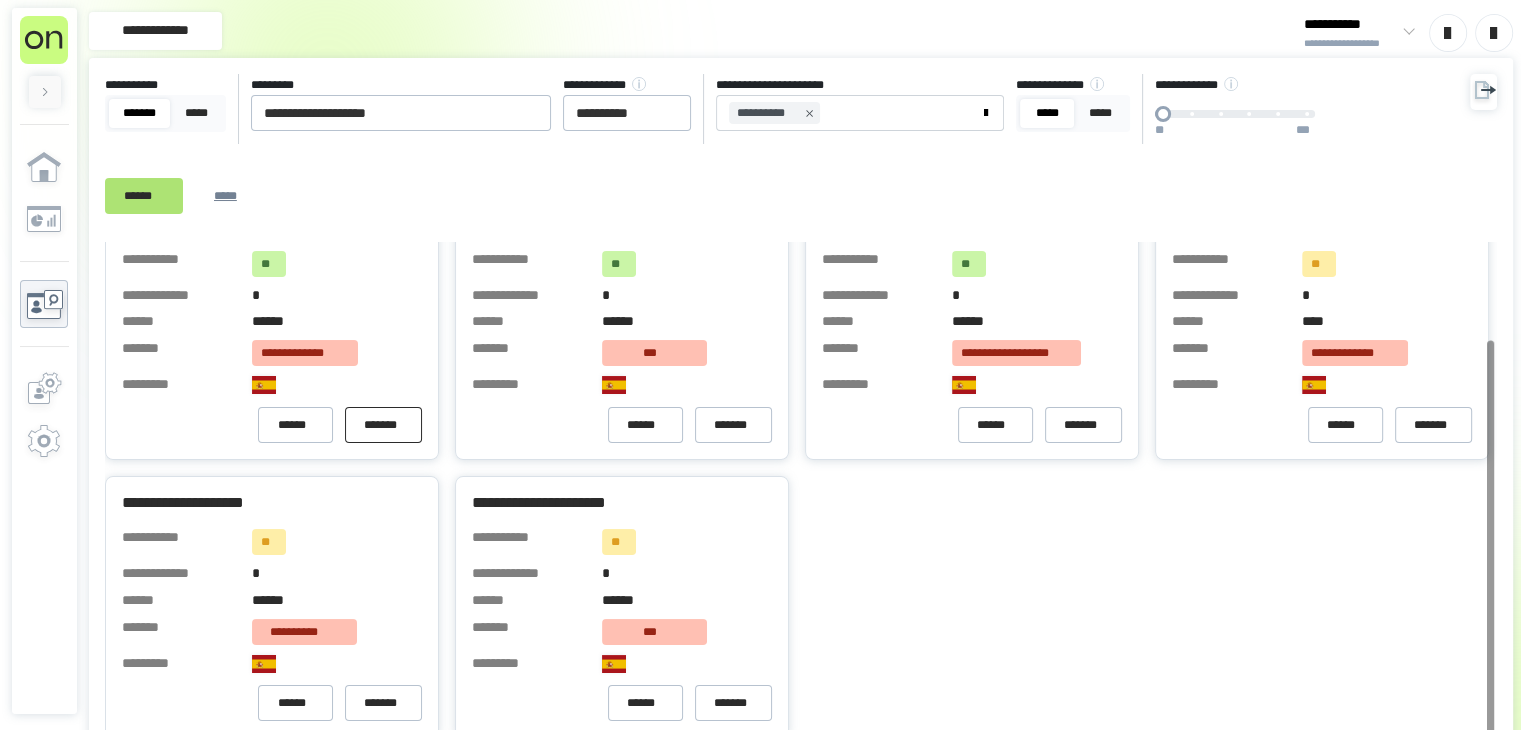 click on "*******" at bounding box center (383, 425) 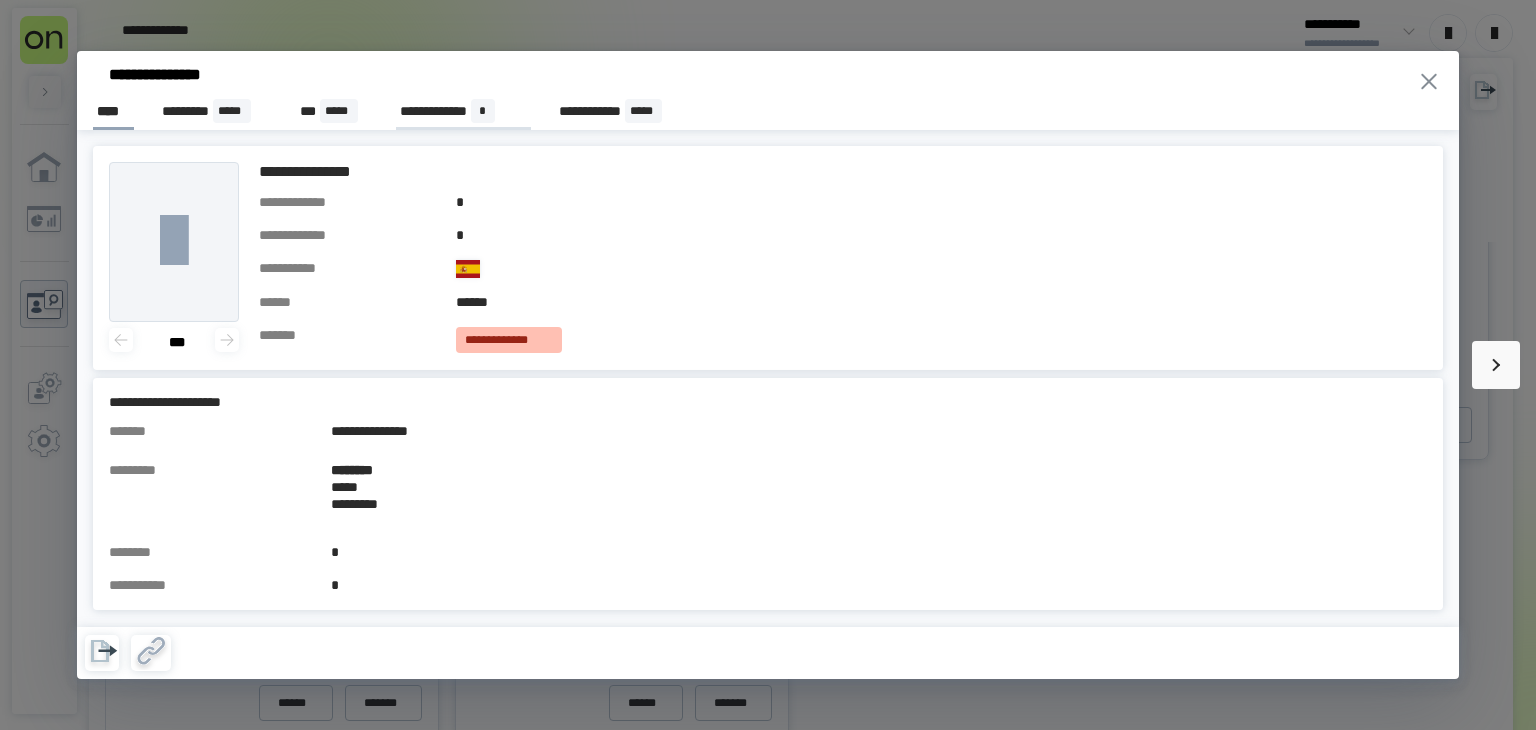click on "**********" at bounding box center [463, 112] 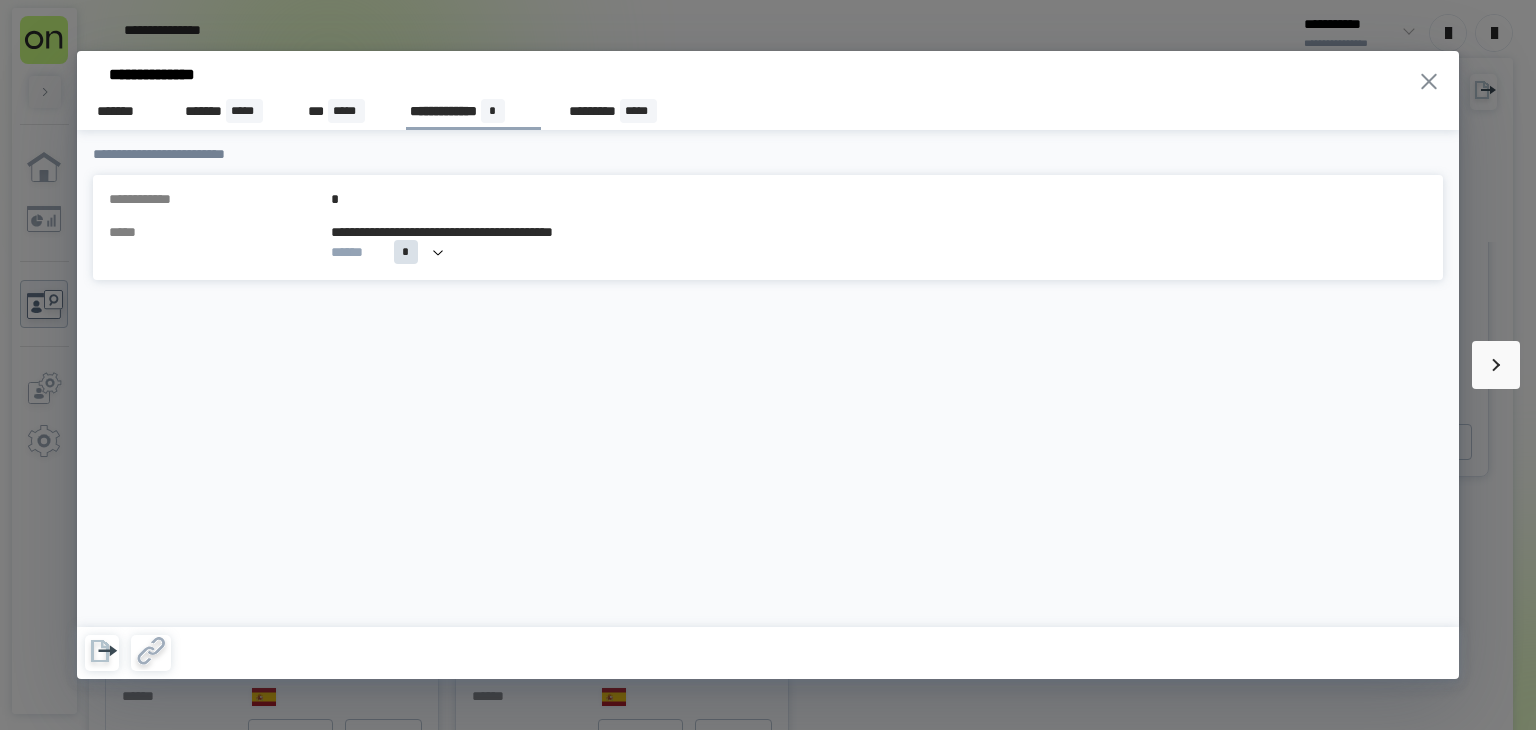 click on "[NUMBER] [STREET], [CITY], [STATE] [ZIP]" at bounding box center [768, 378] 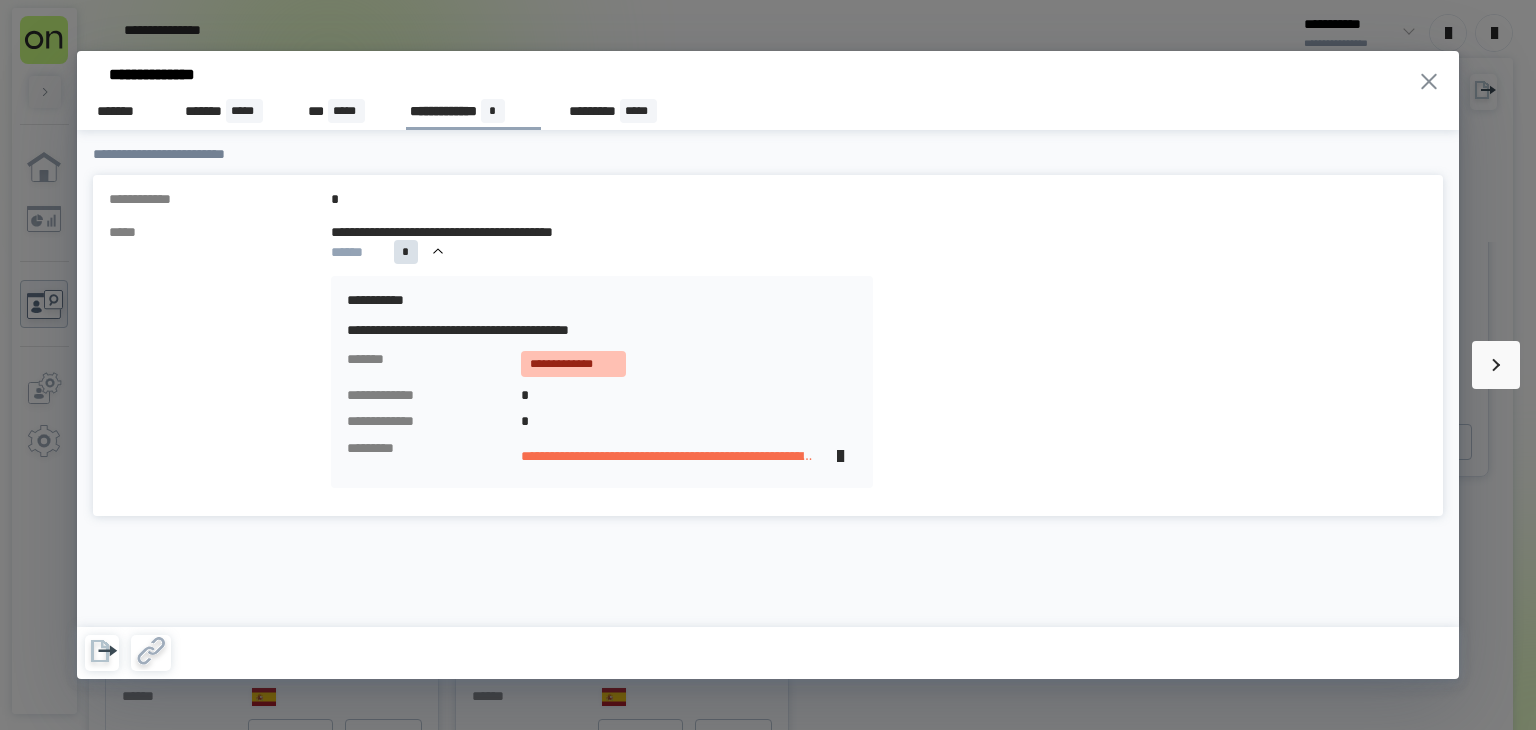 click 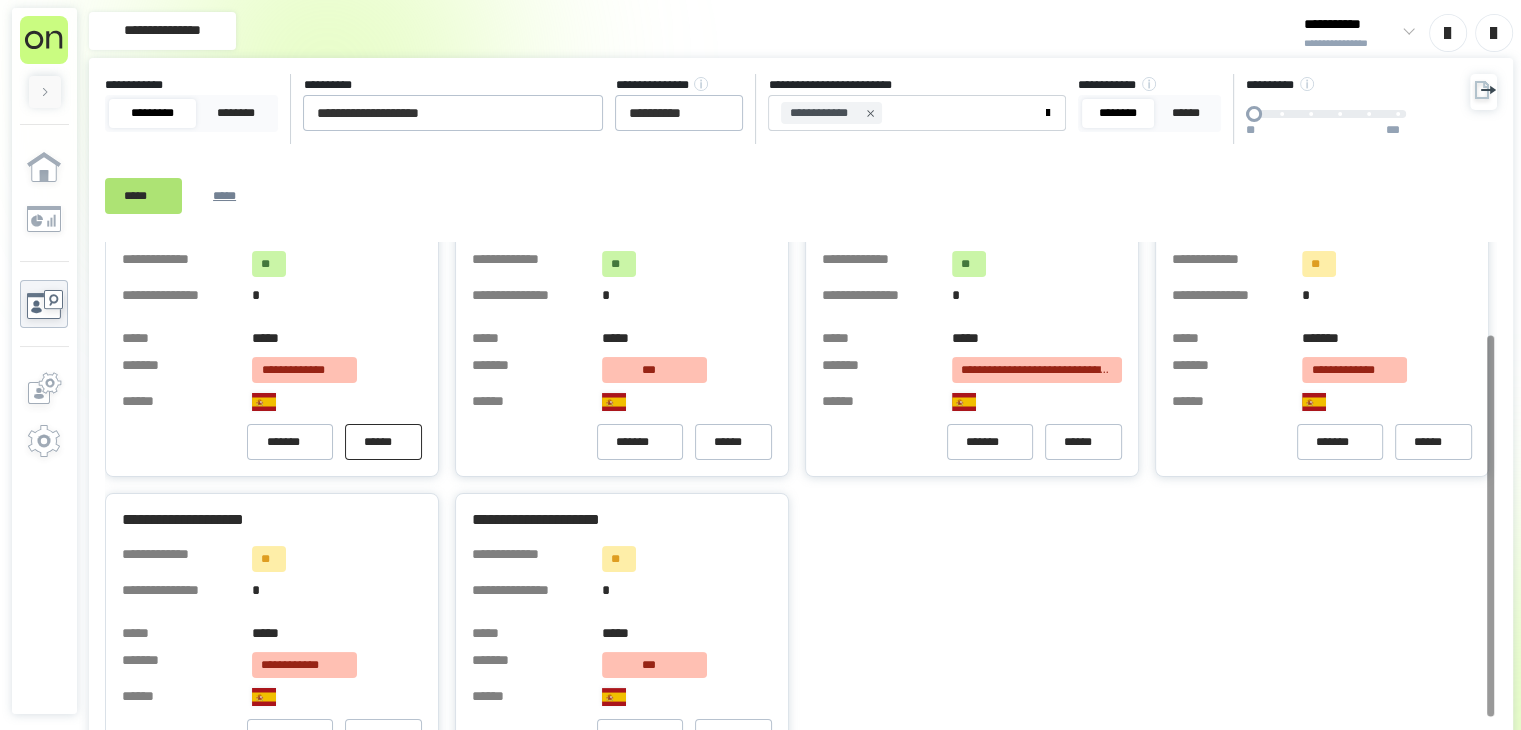 click on "******" at bounding box center [378, 442] 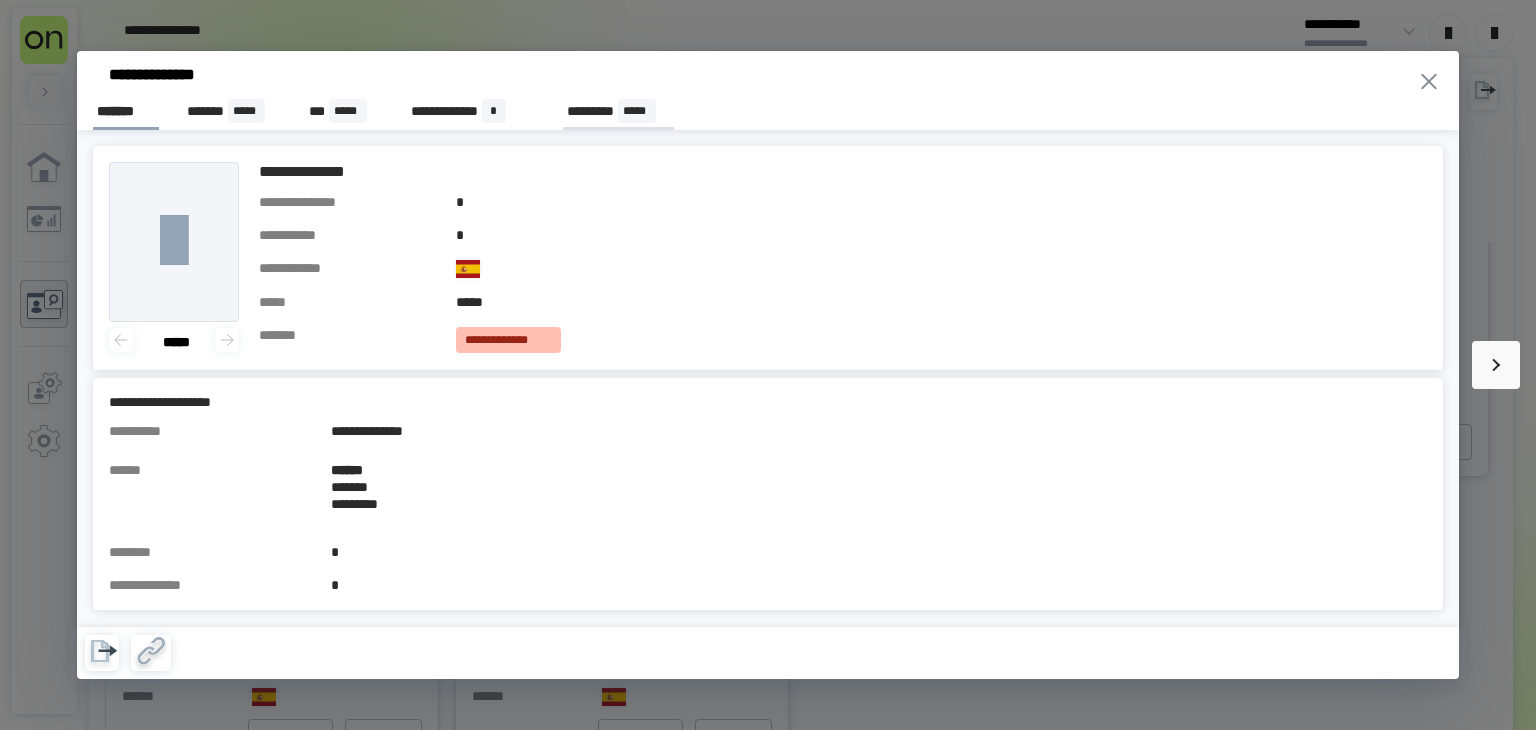 click on "*****" at bounding box center (634, 111) 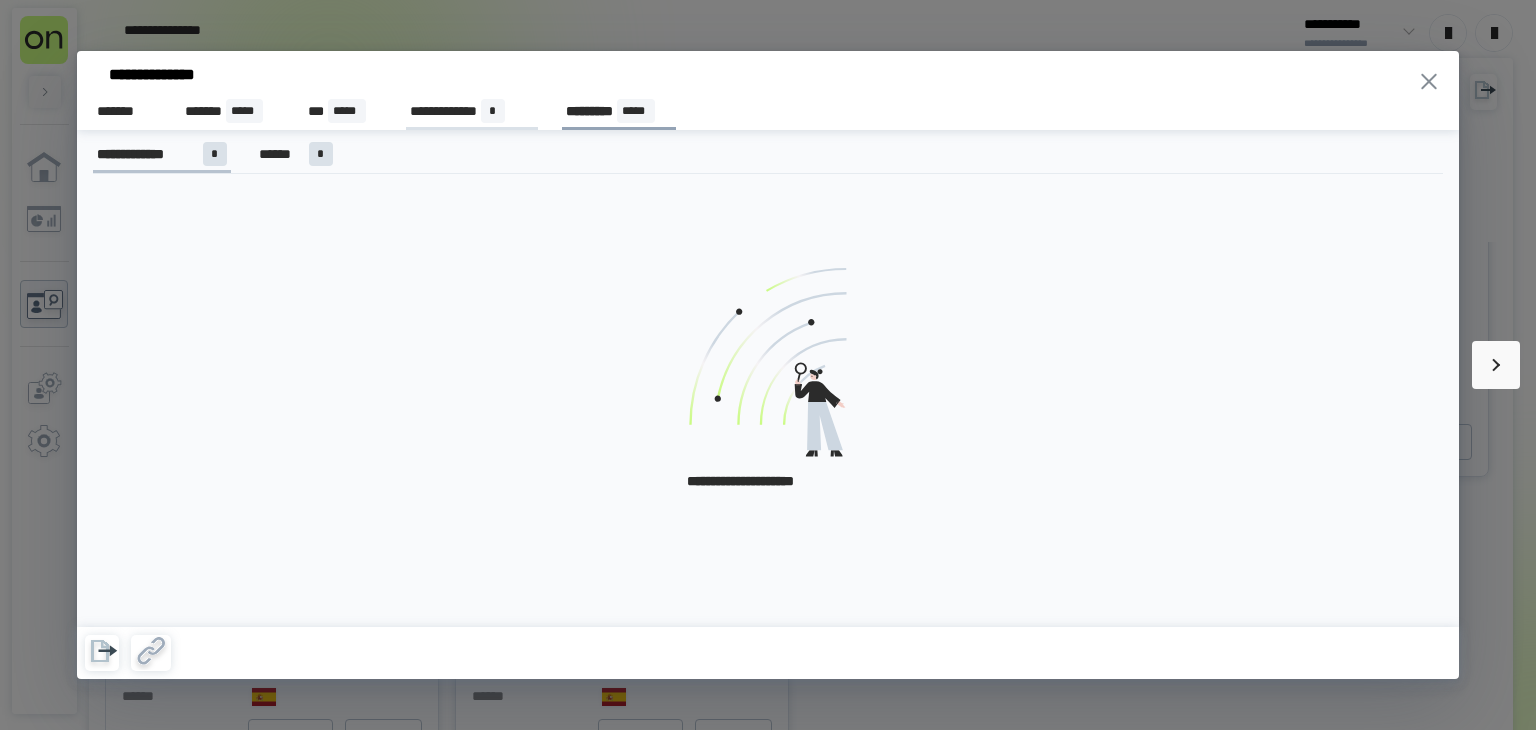 click on "**********" at bounding box center (443, 111) 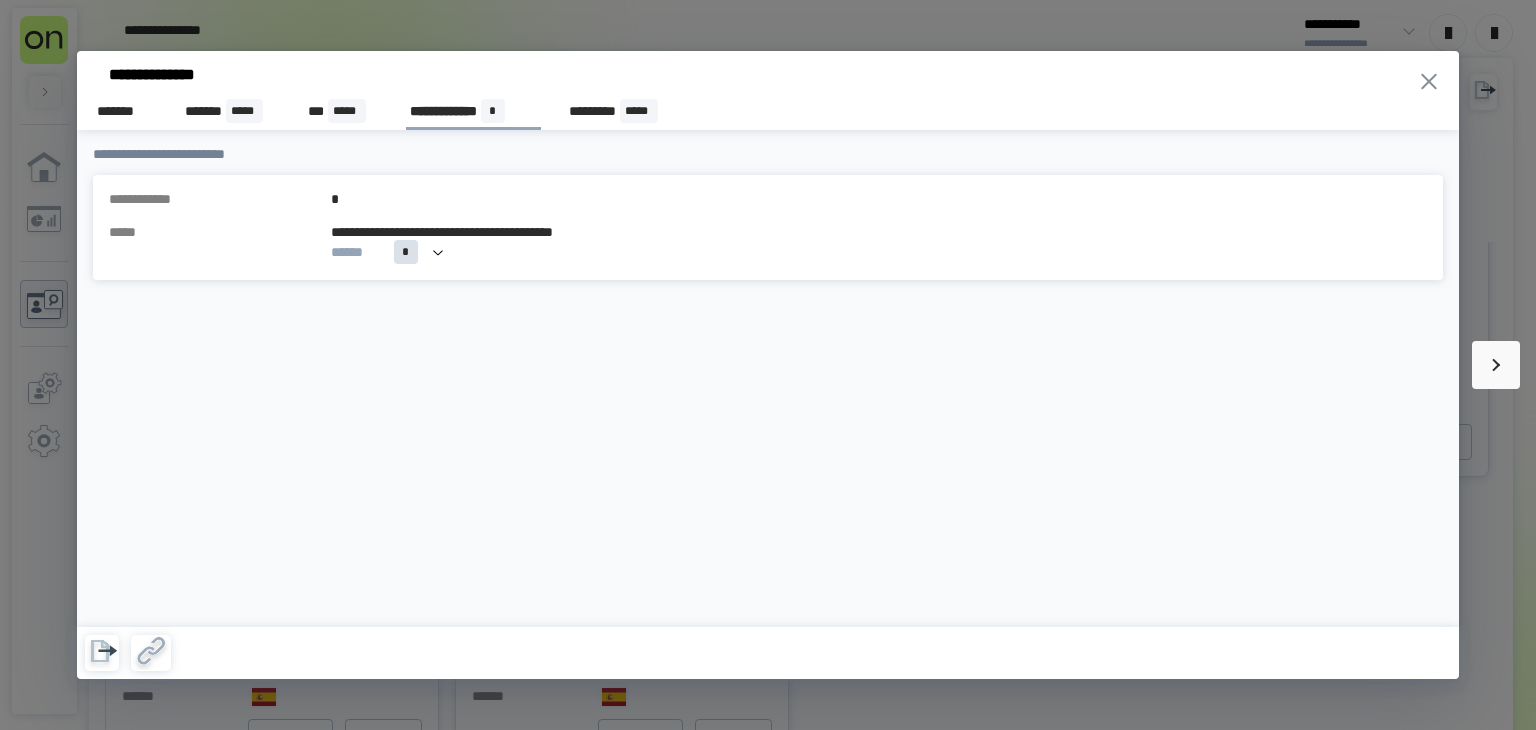 click 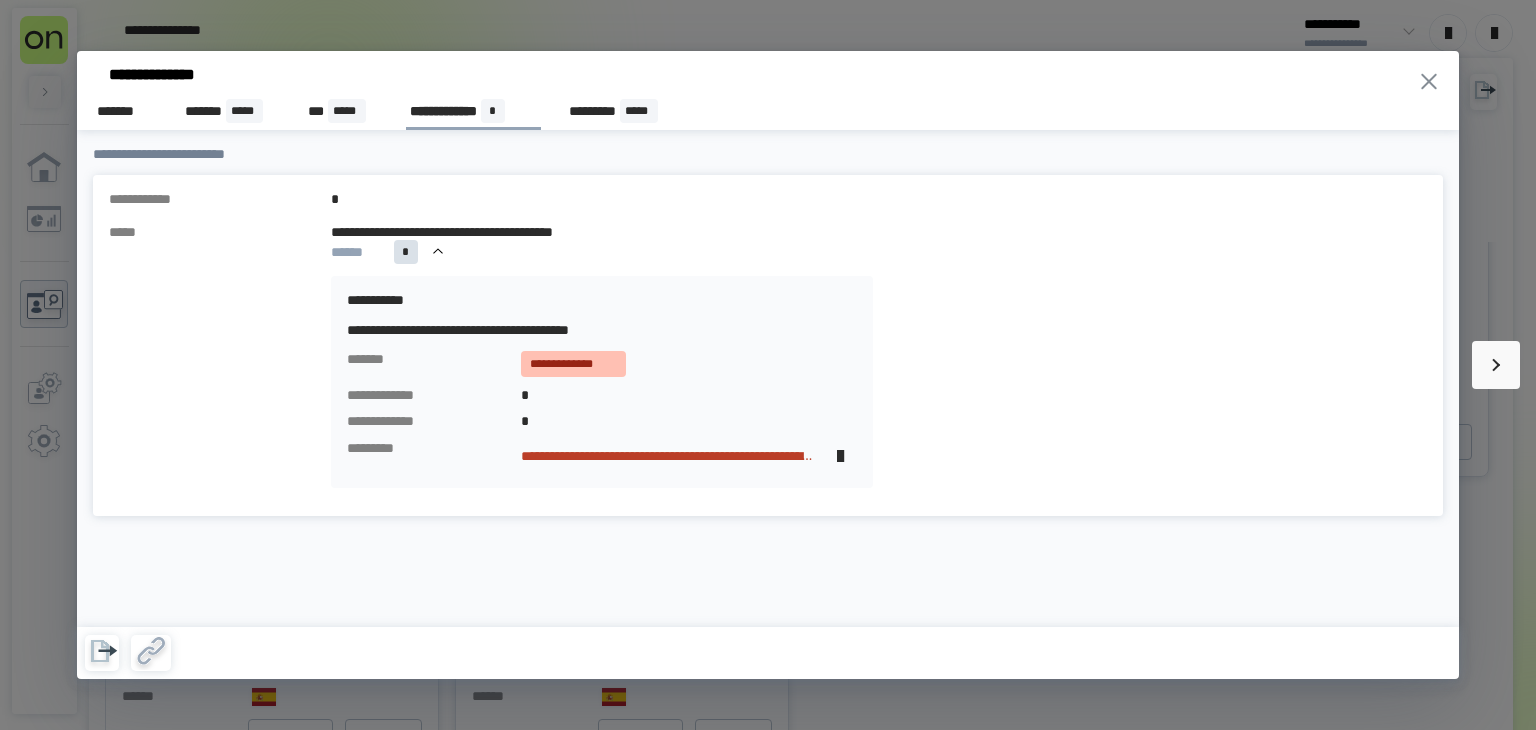 click on "[PHONE]" at bounding box center (779, 456) 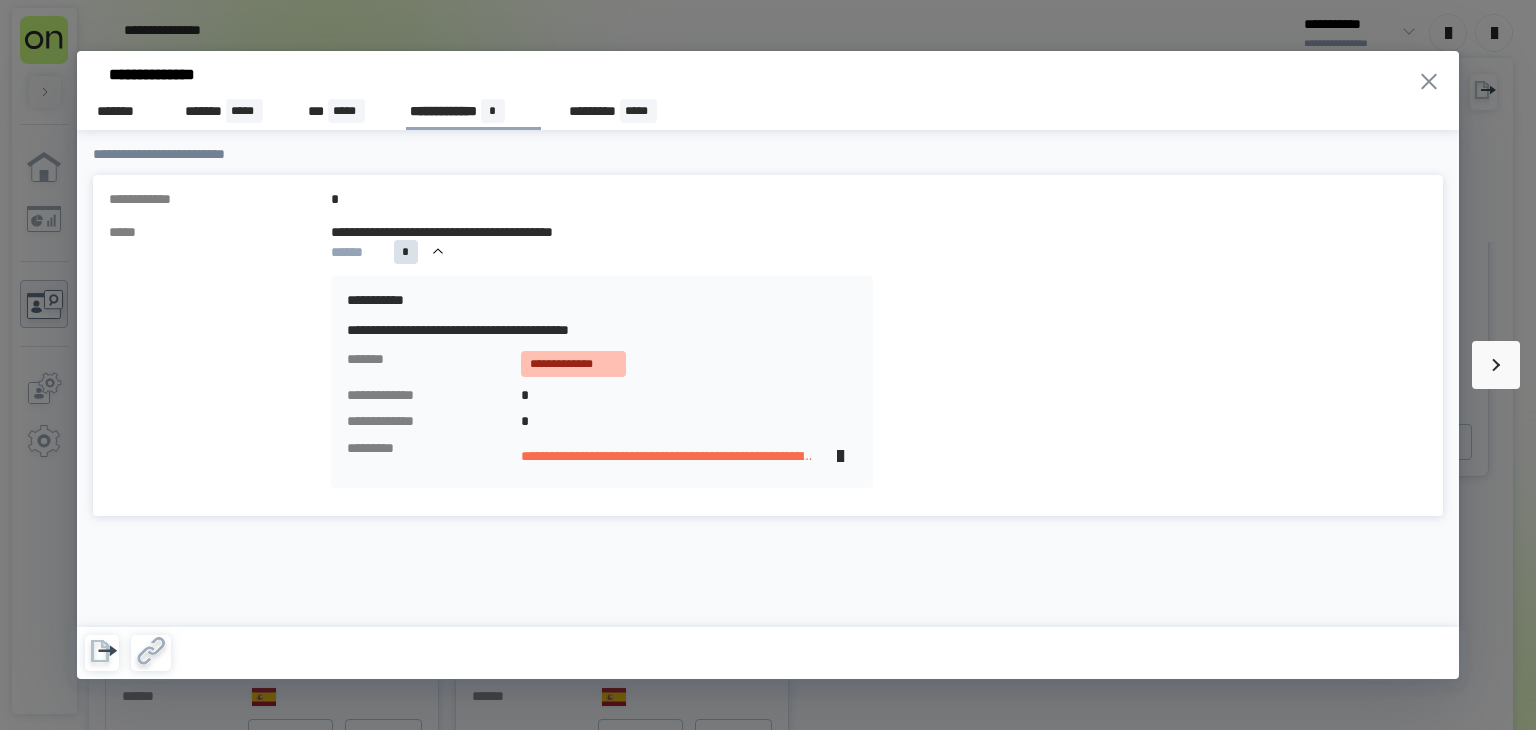 click at bounding box center [840, 456] 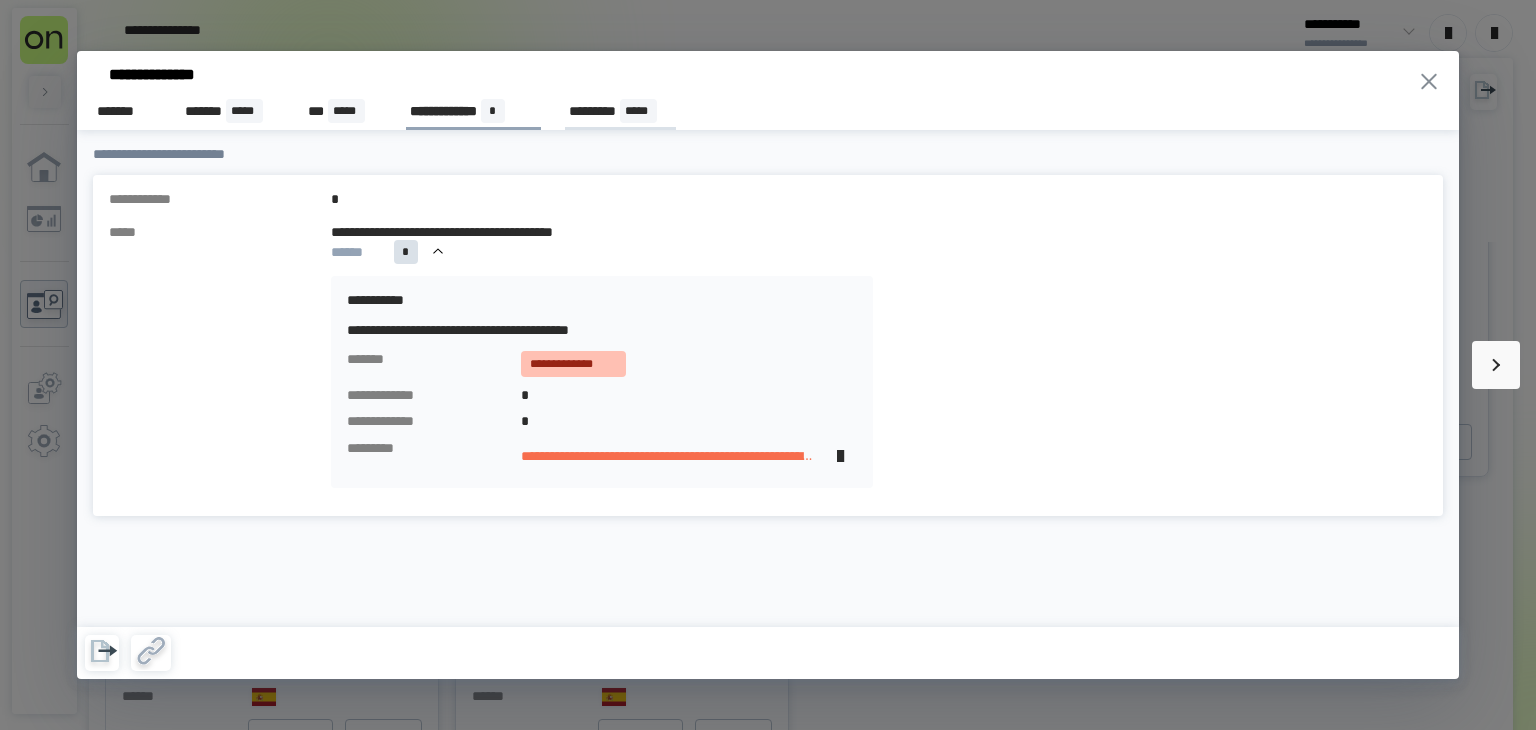 click on "*********" at bounding box center [592, 111] 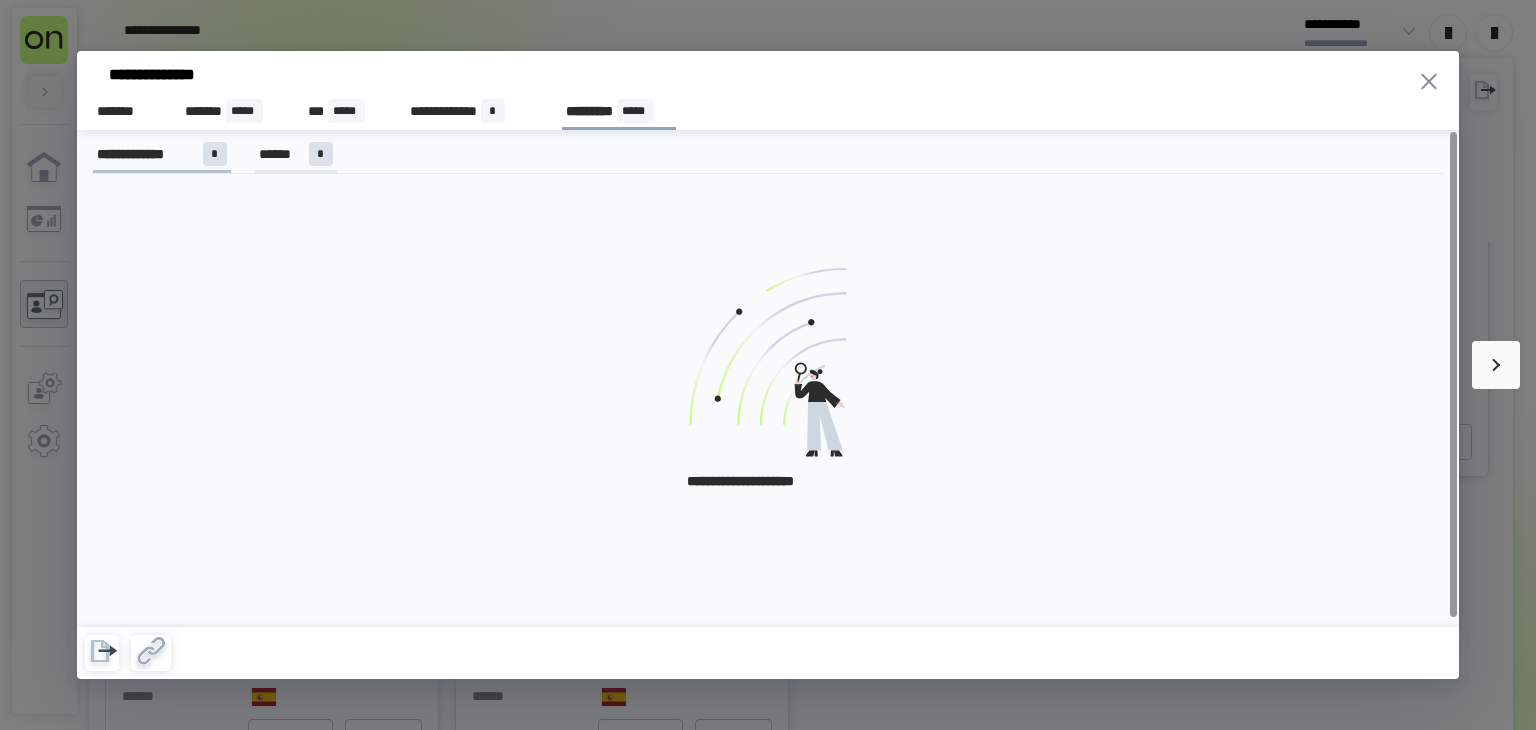 click on "*" at bounding box center [321, 154] 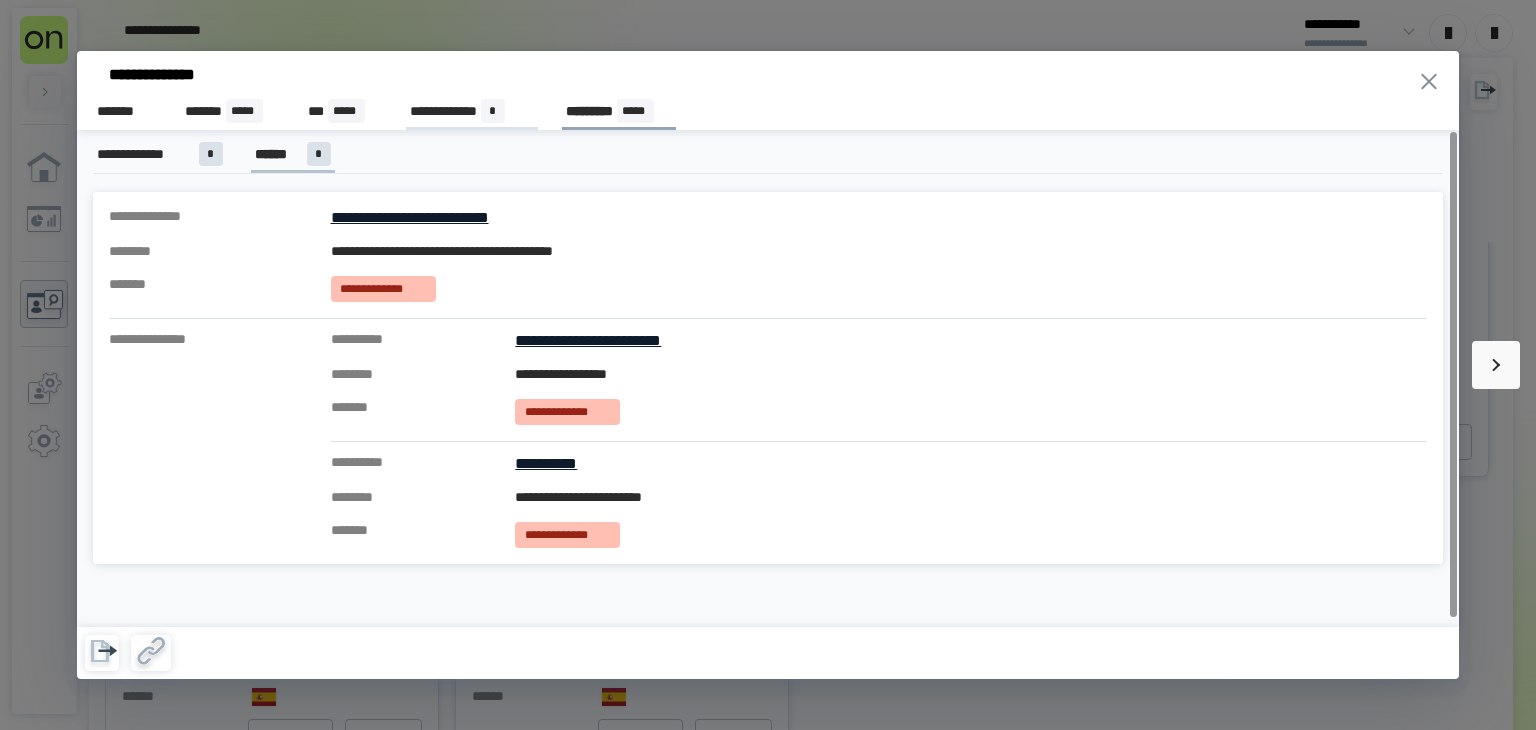 click on "**********" at bounding box center [443, 111] 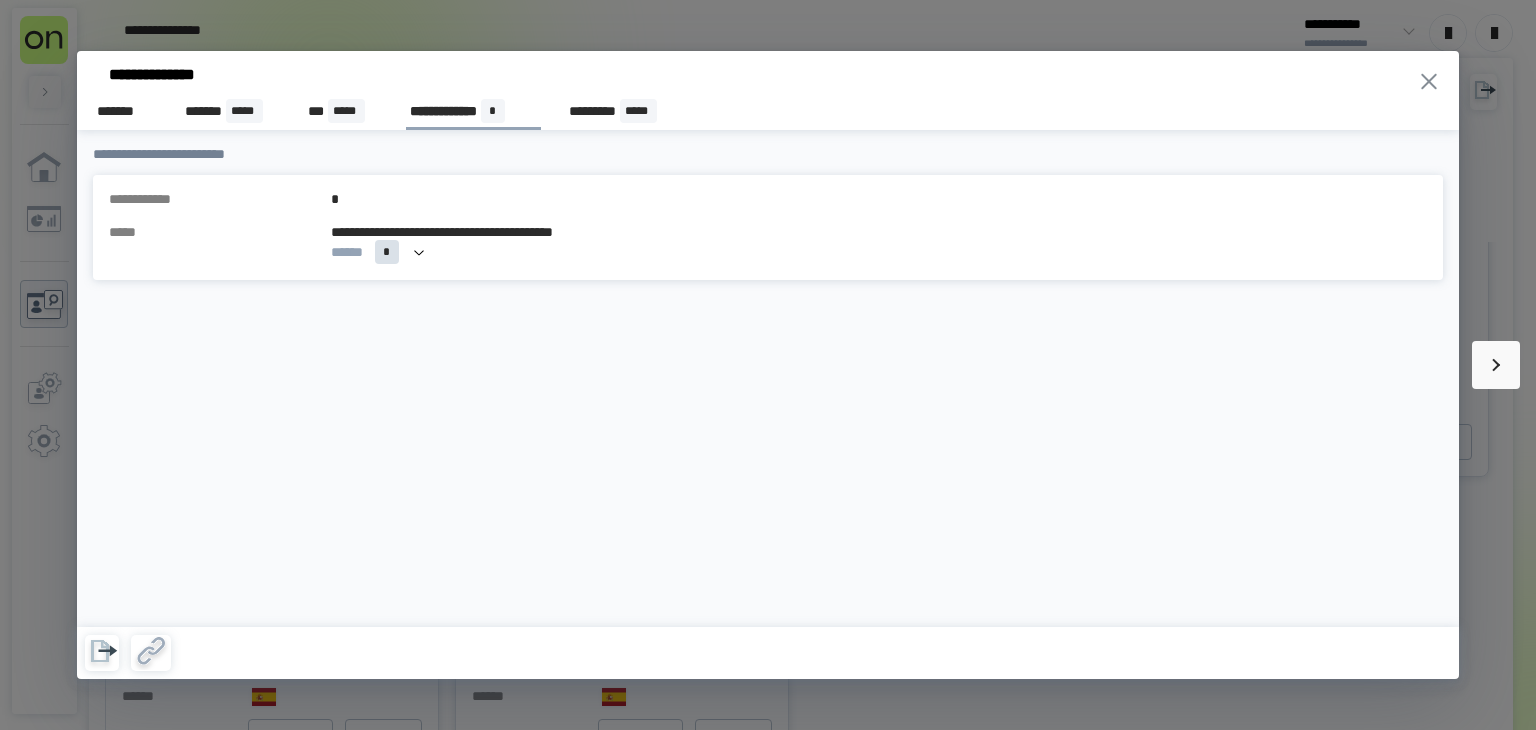 click at bounding box center [419, 252] 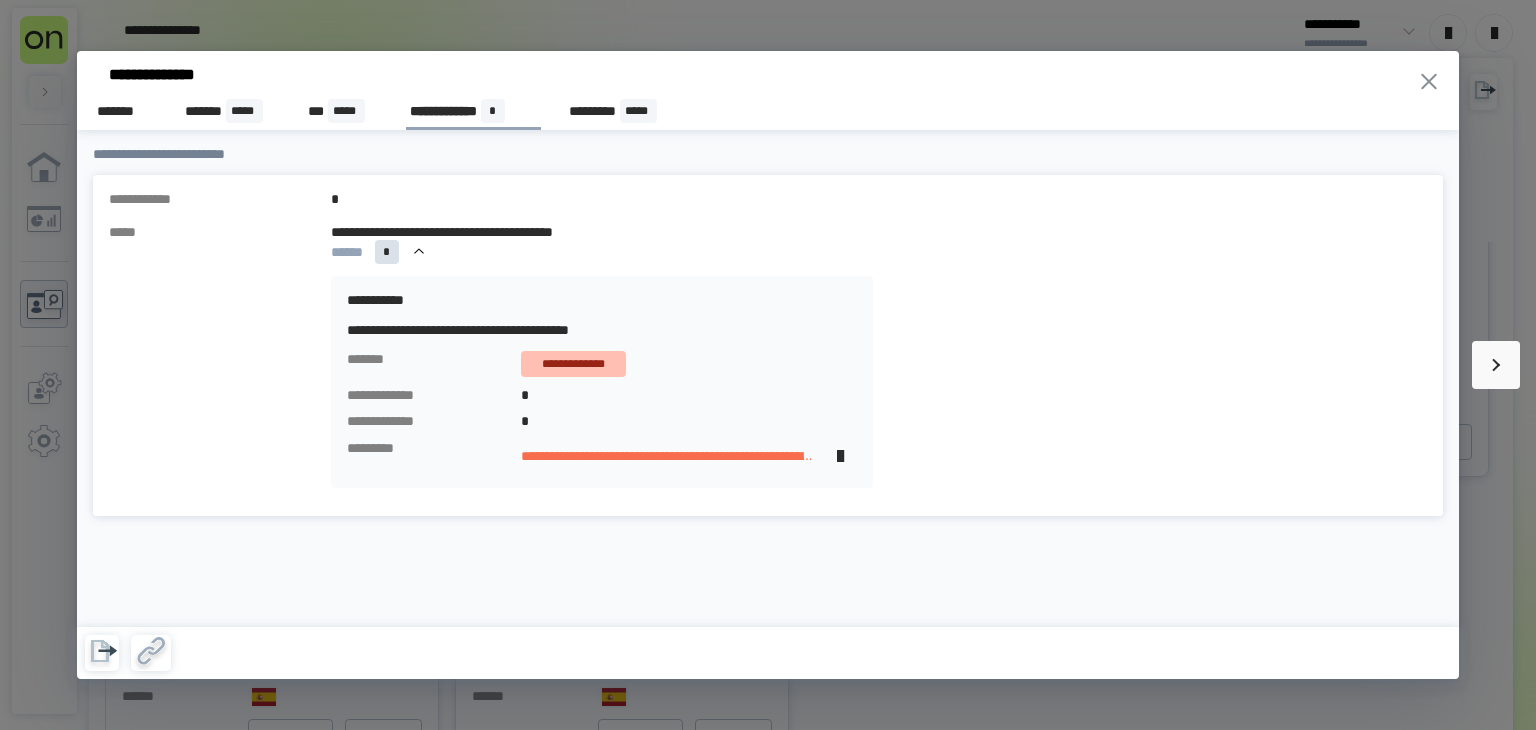 click 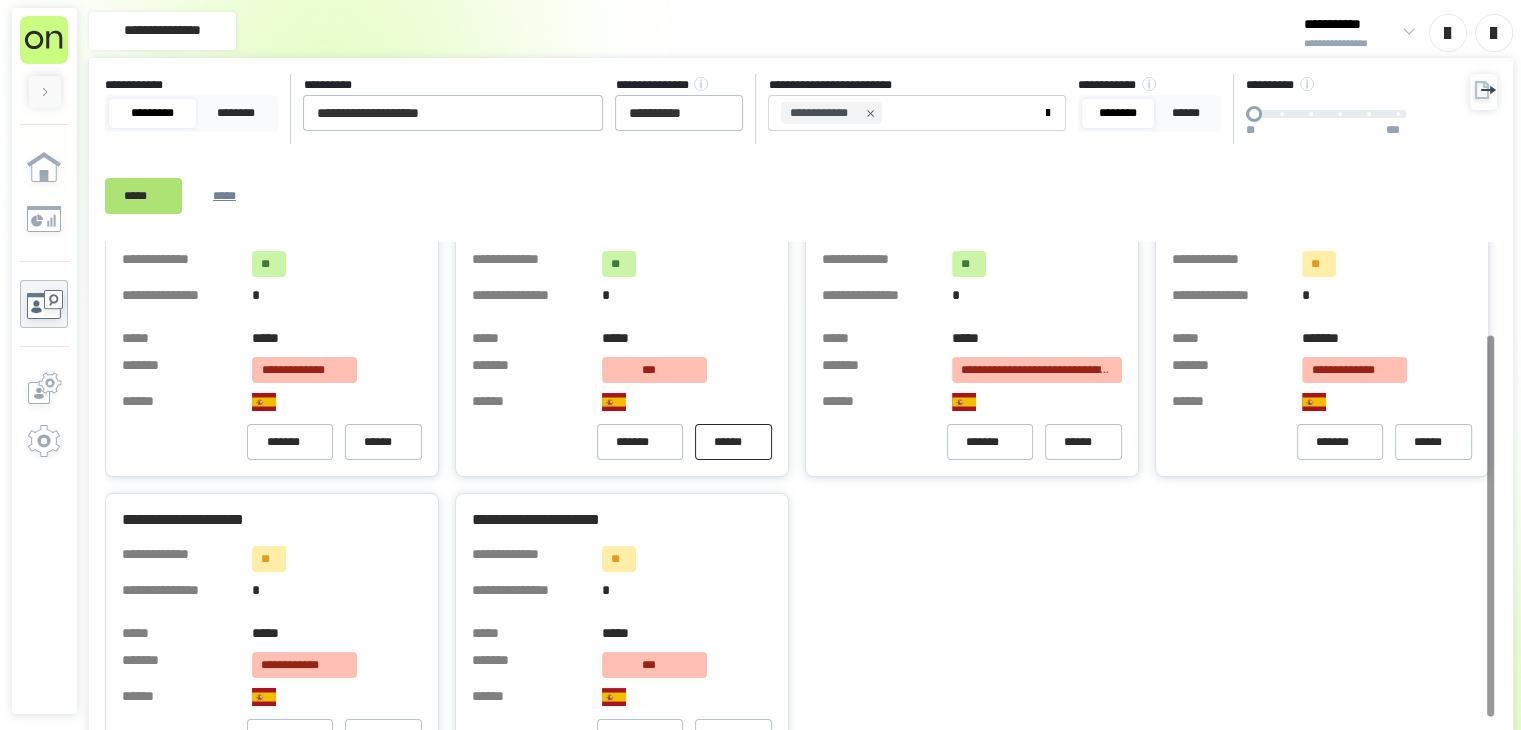 click on "******" at bounding box center (728, 442) 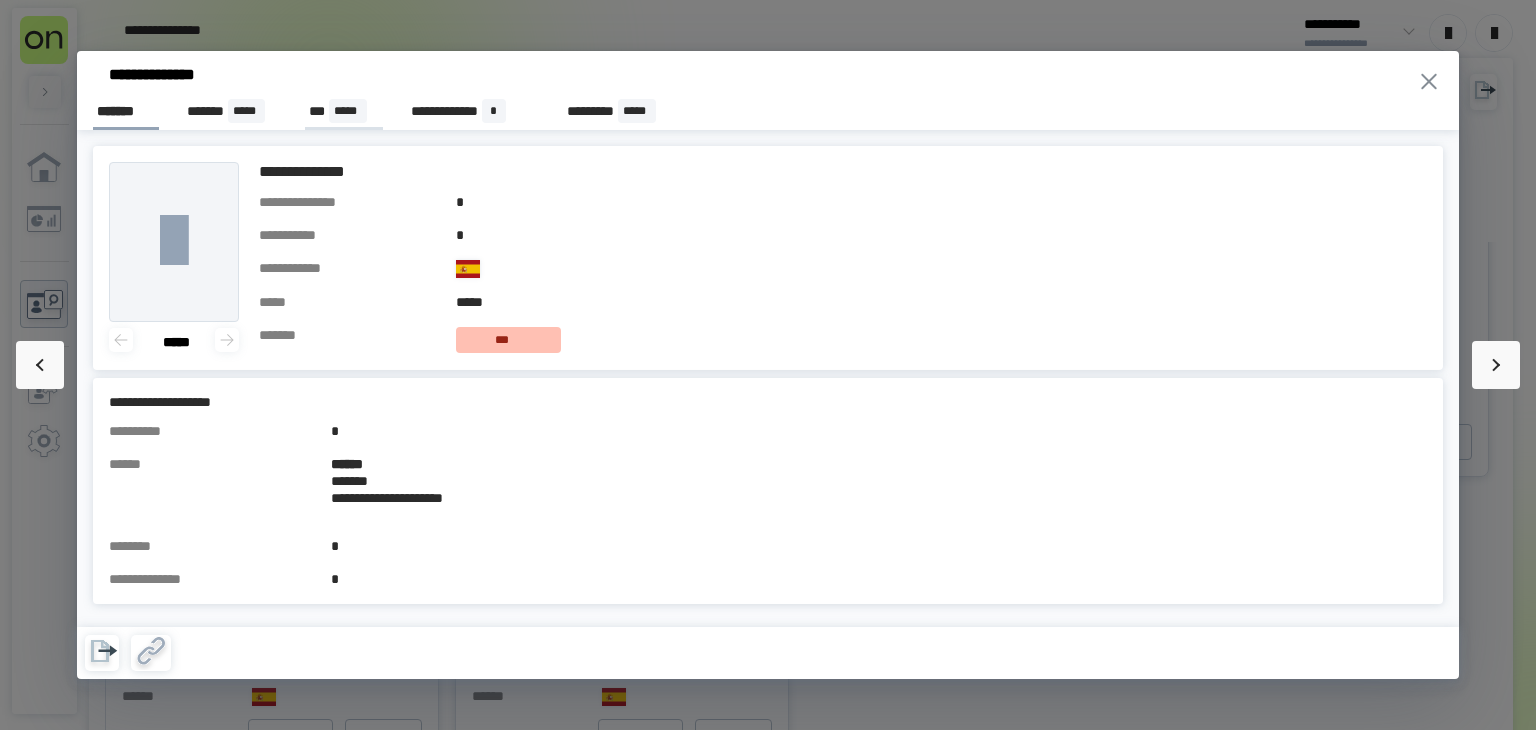 click on "[FIRST] [LAST]" at bounding box center (344, 111) 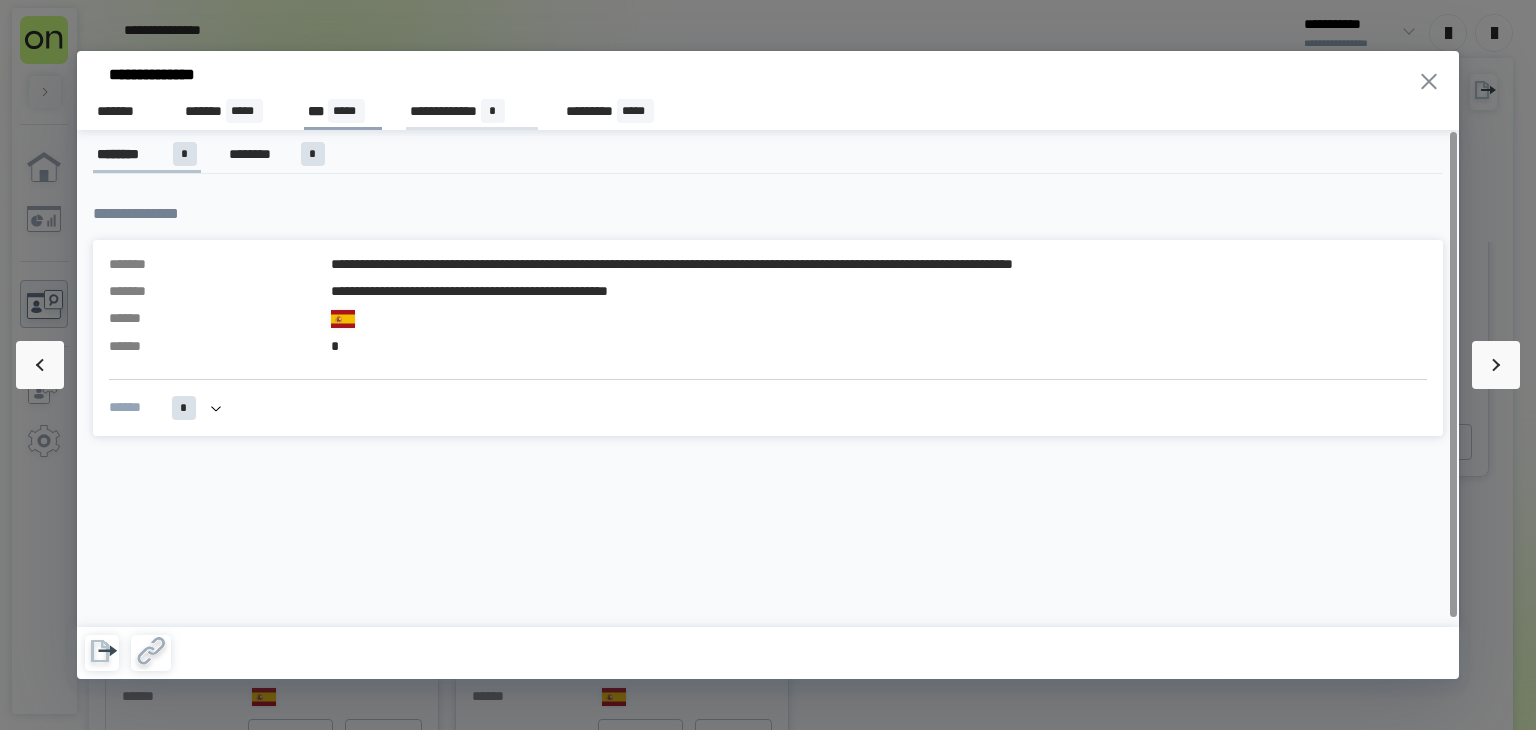 click on "**********" at bounding box center (472, 111) 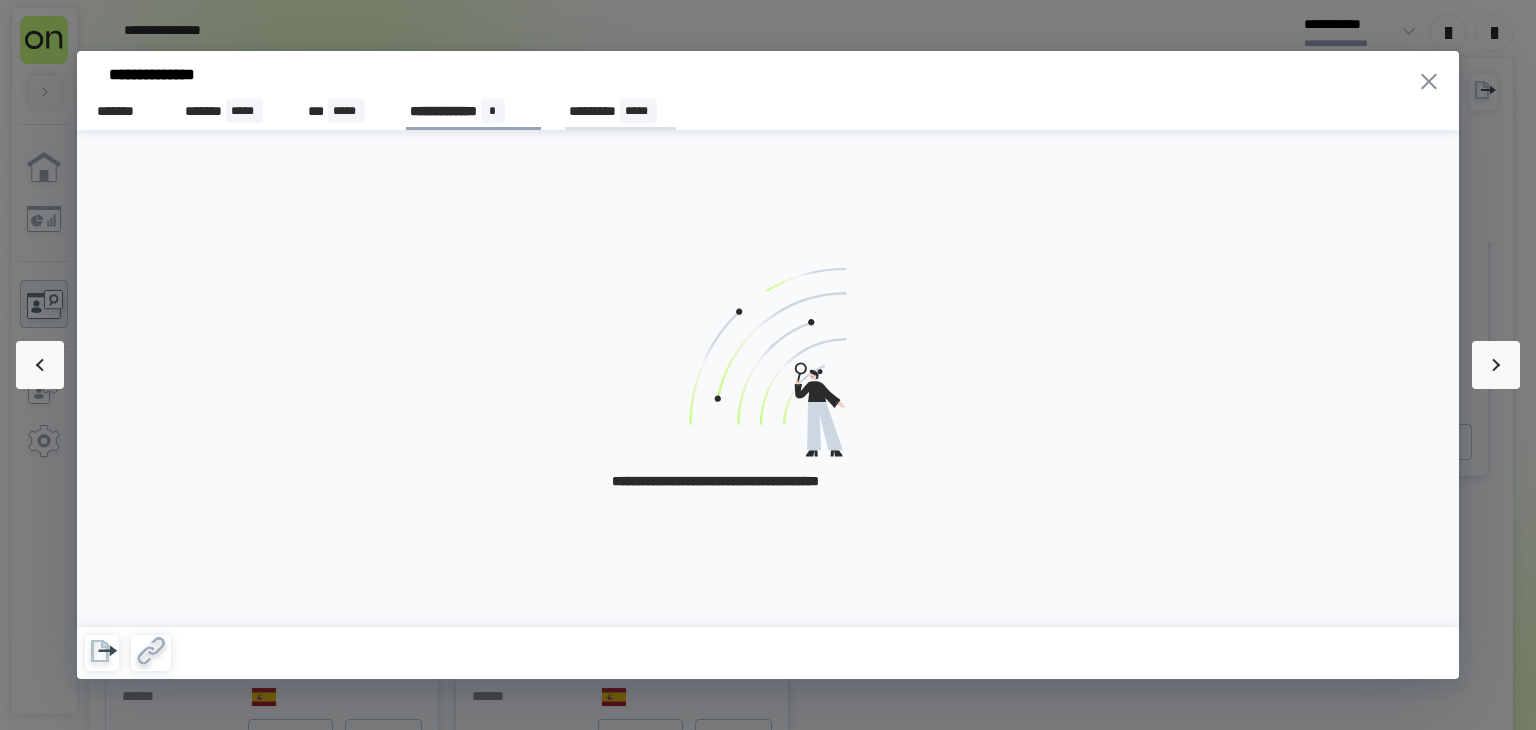 click on "*********" at bounding box center (592, 111) 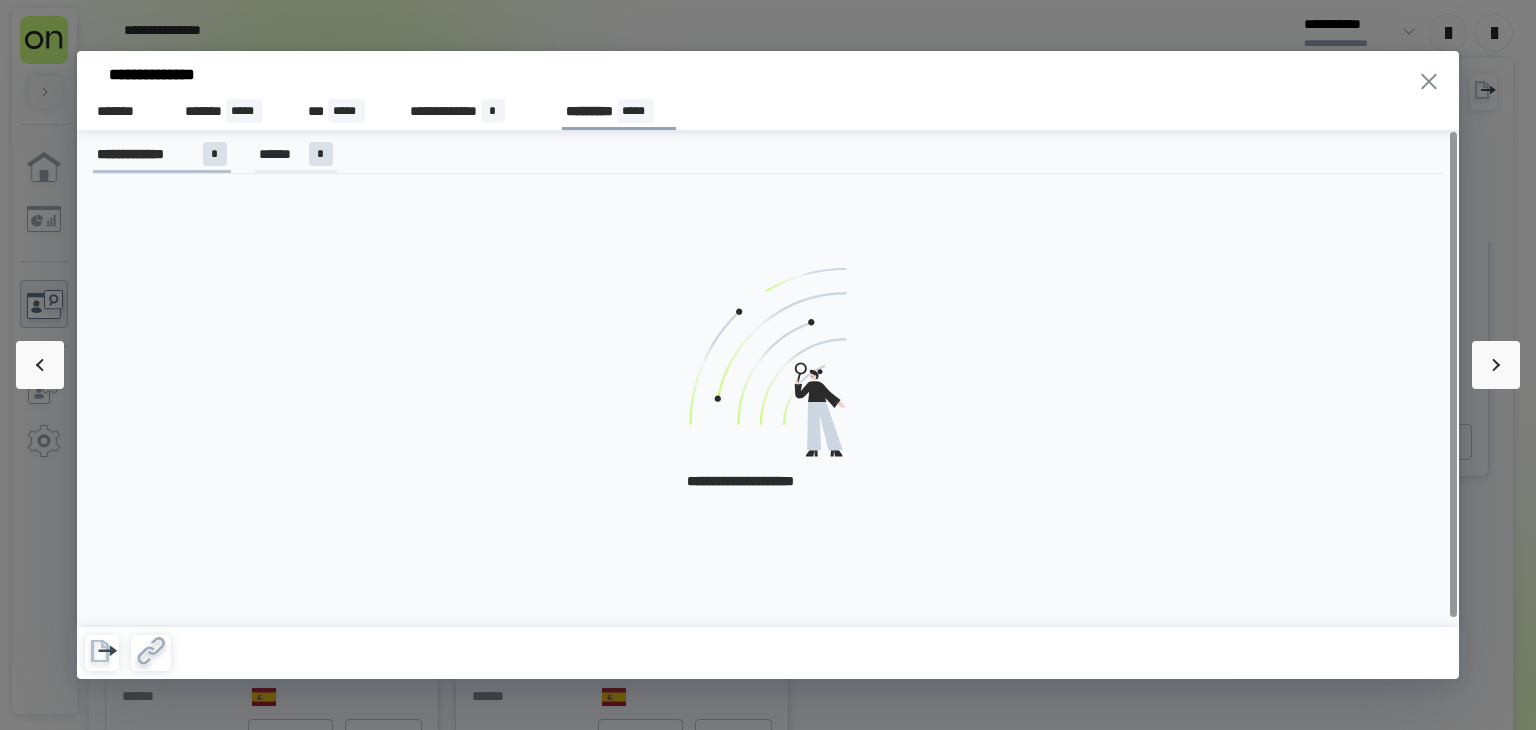 click on "*" at bounding box center [321, 154] 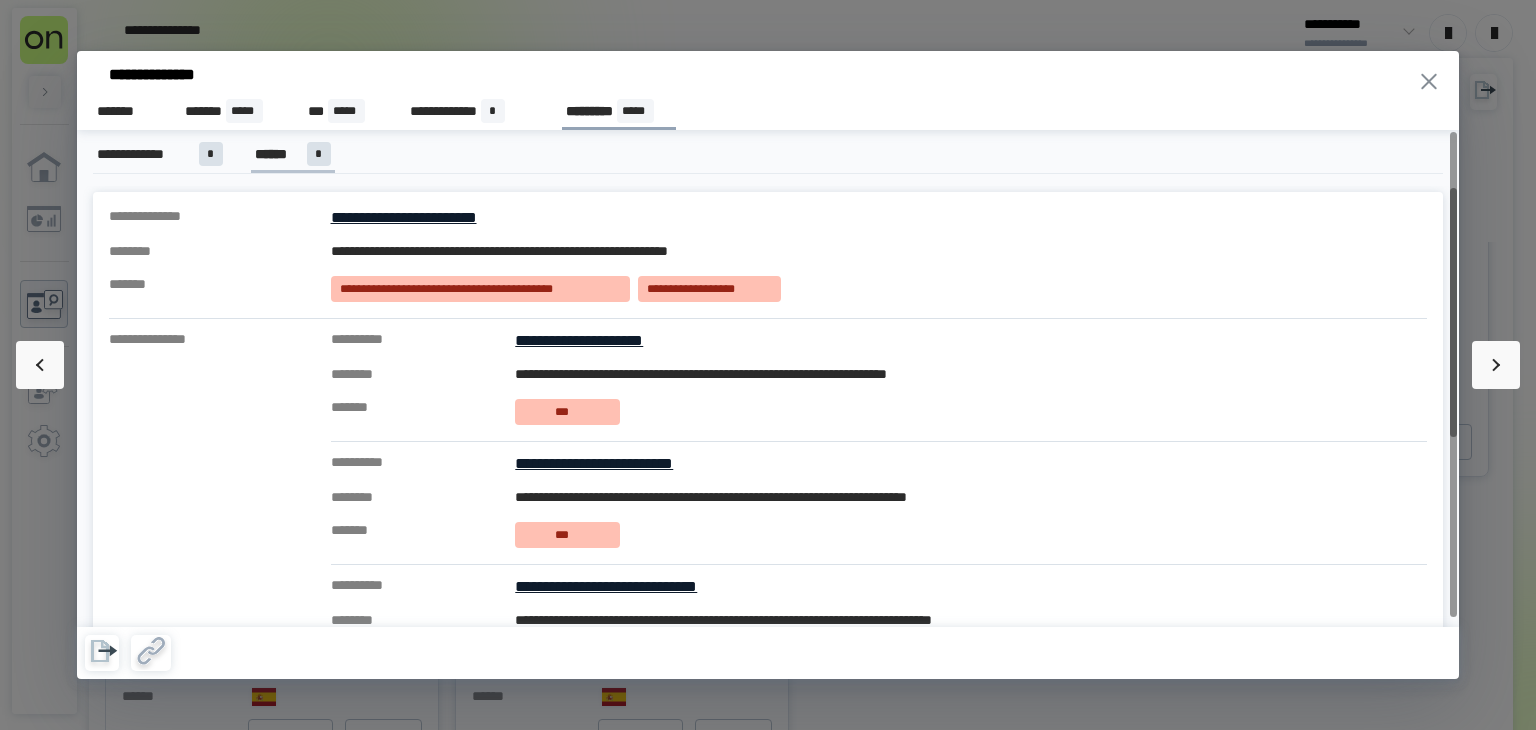click on "**********" at bounding box center [768, 77] 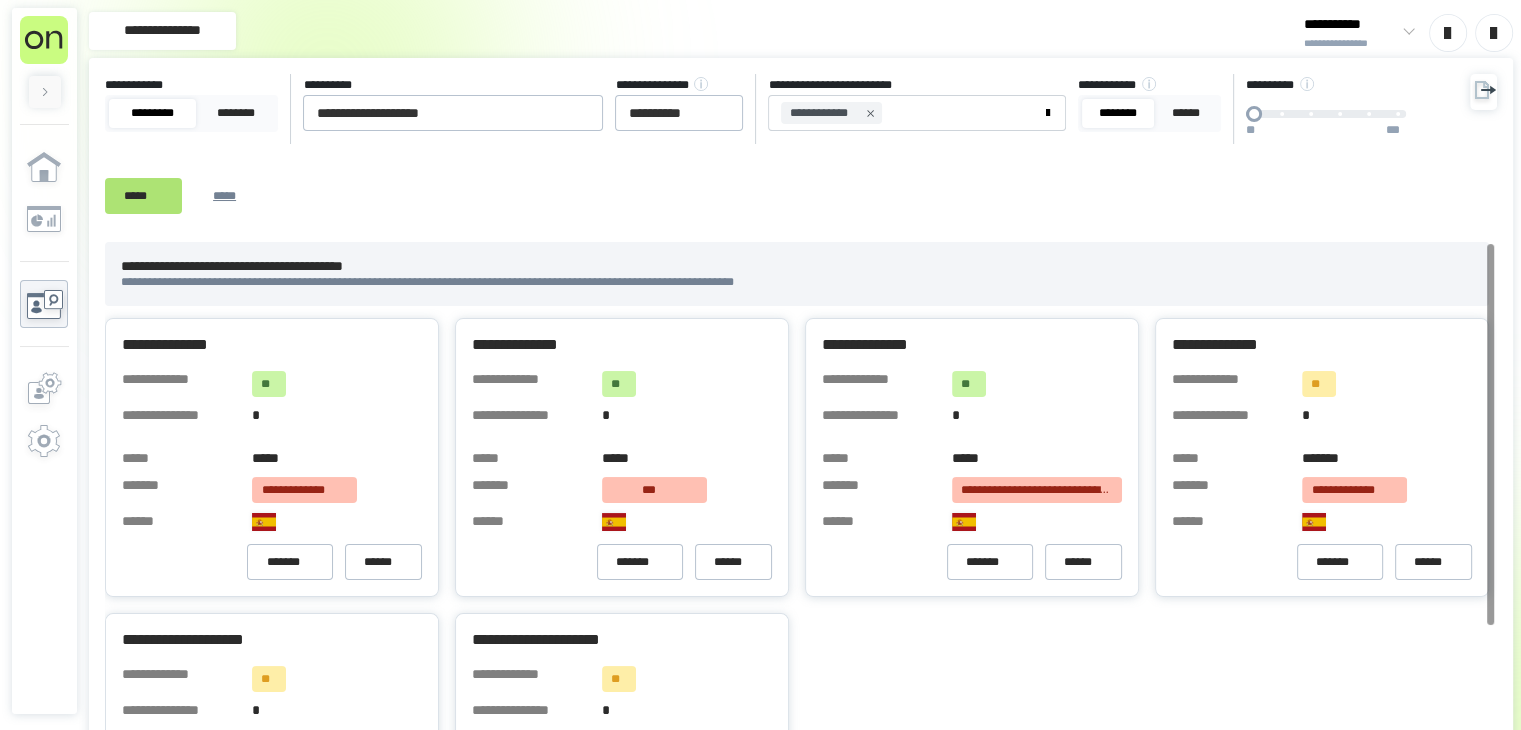 scroll, scrollTop: 0, scrollLeft: 0, axis: both 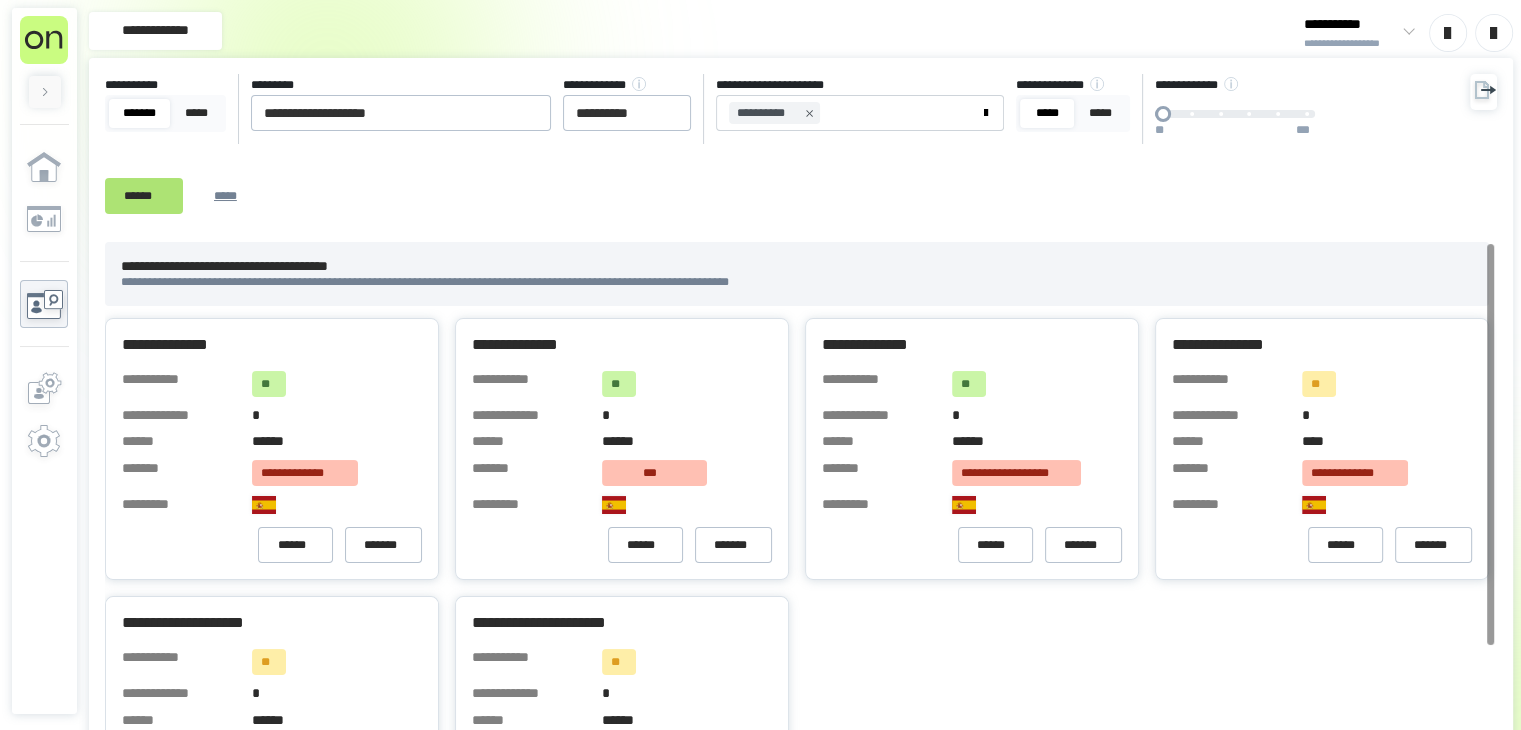 click on "[CREDIT_CARD]" at bounding box center [797, 282] 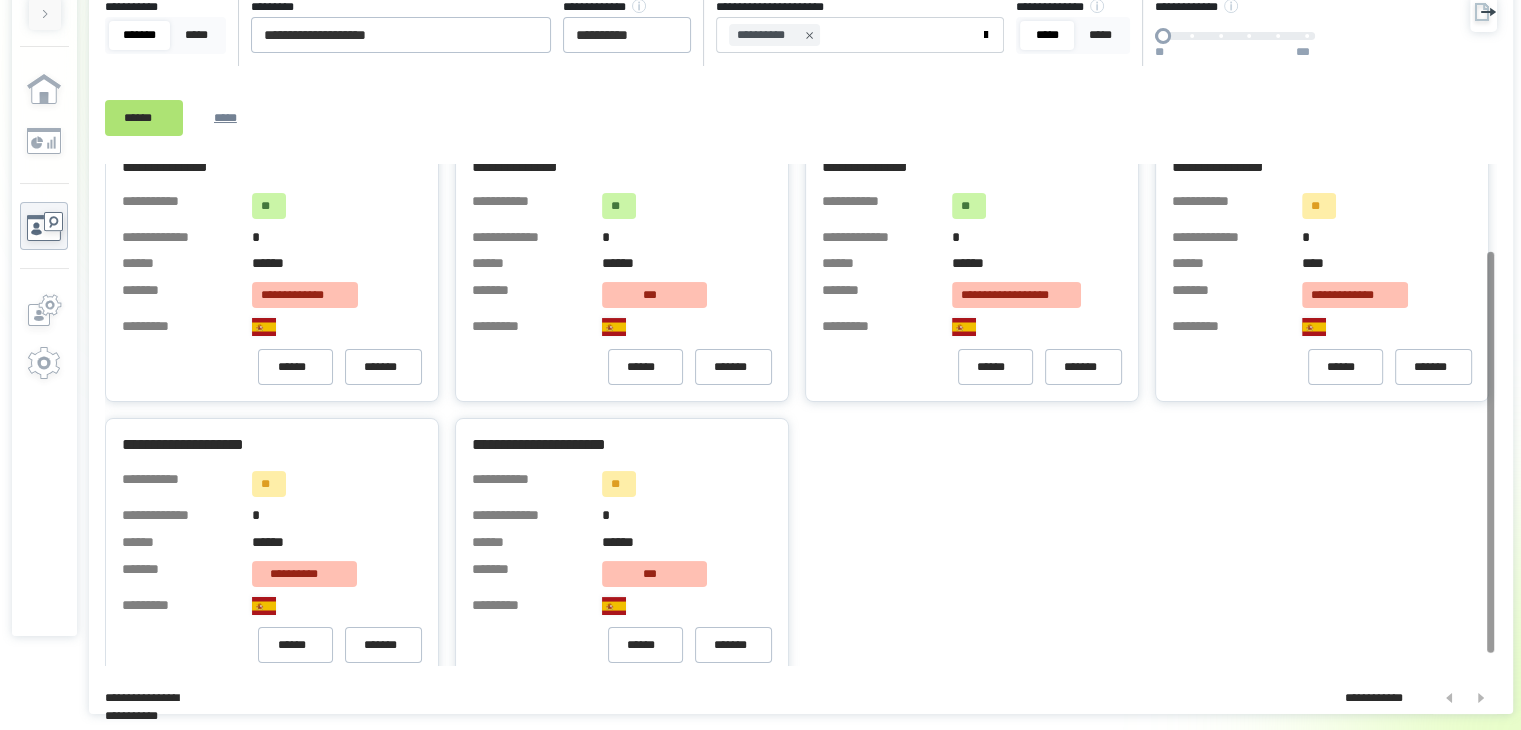 scroll, scrollTop: 120, scrollLeft: 0, axis: vertical 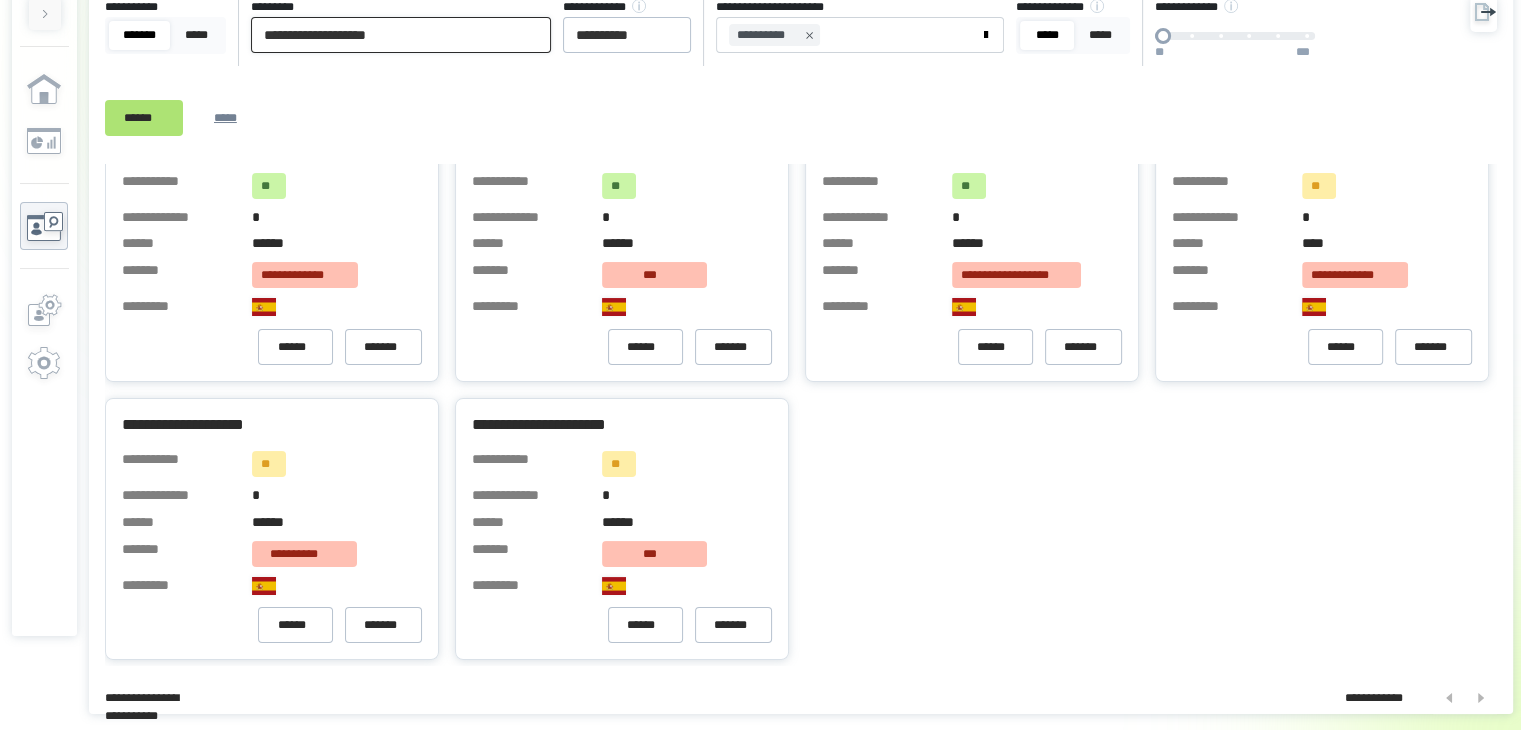 drag, startPoint x: 432, startPoint y: 37, endPoint x: 252, endPoint y: 30, distance: 180.13606 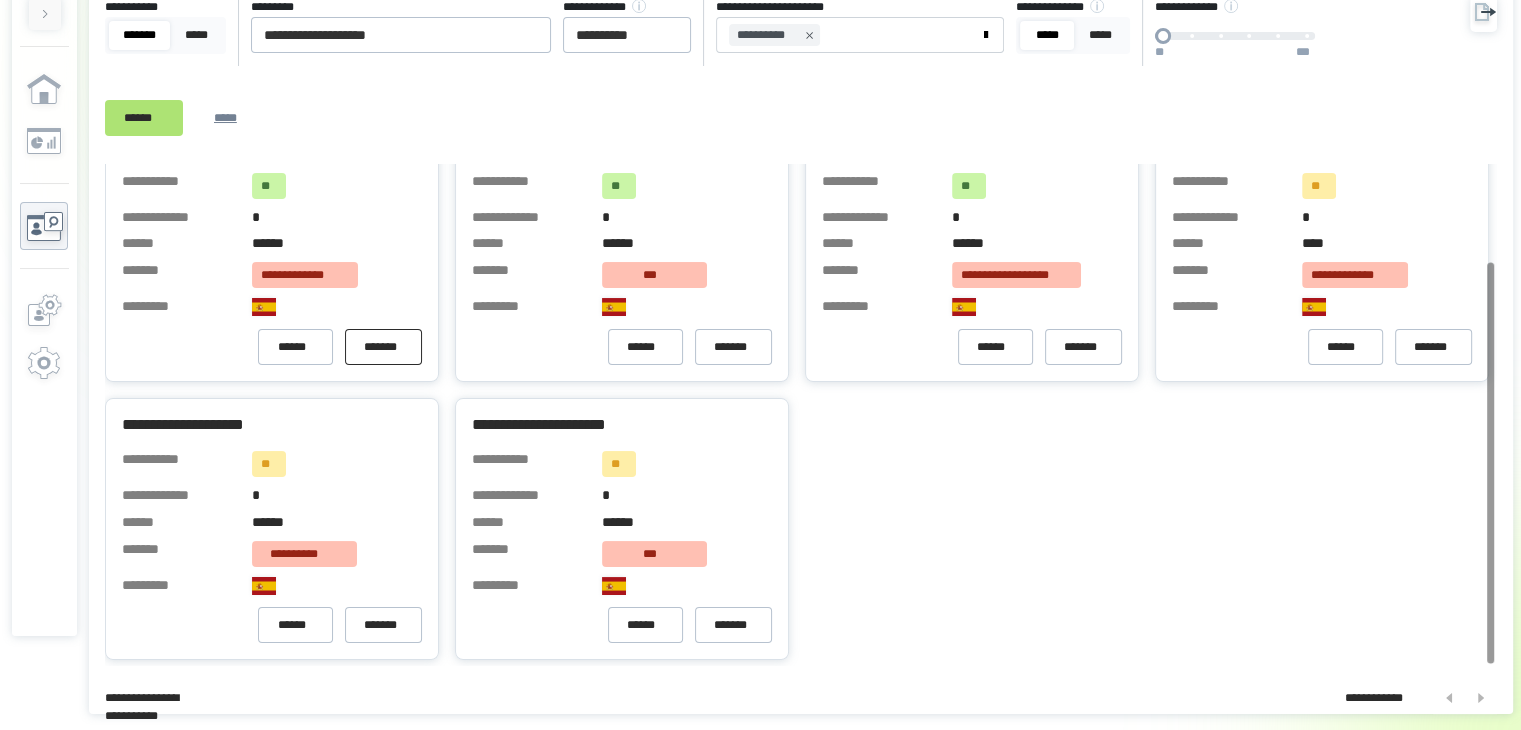 click on "*******" at bounding box center (383, 347) 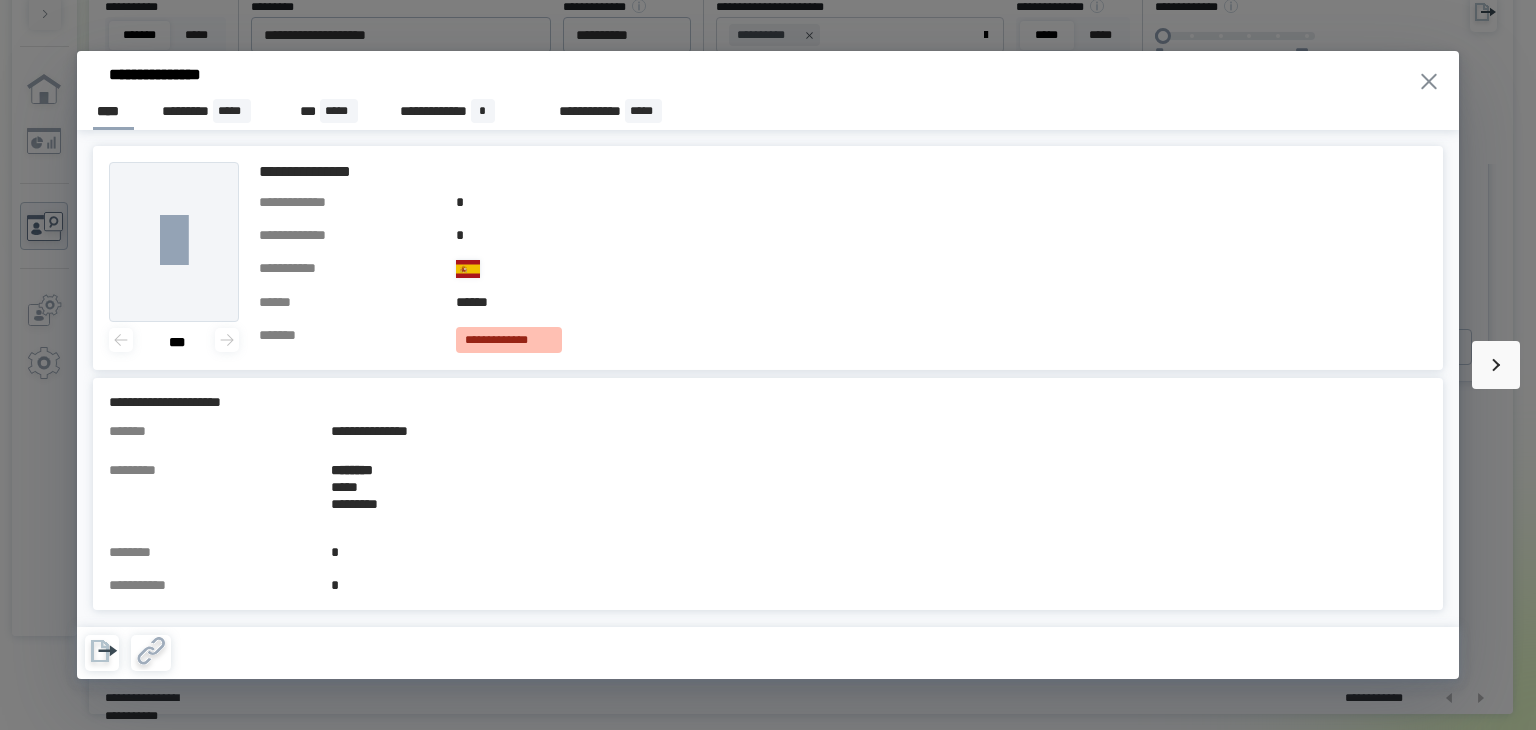 click 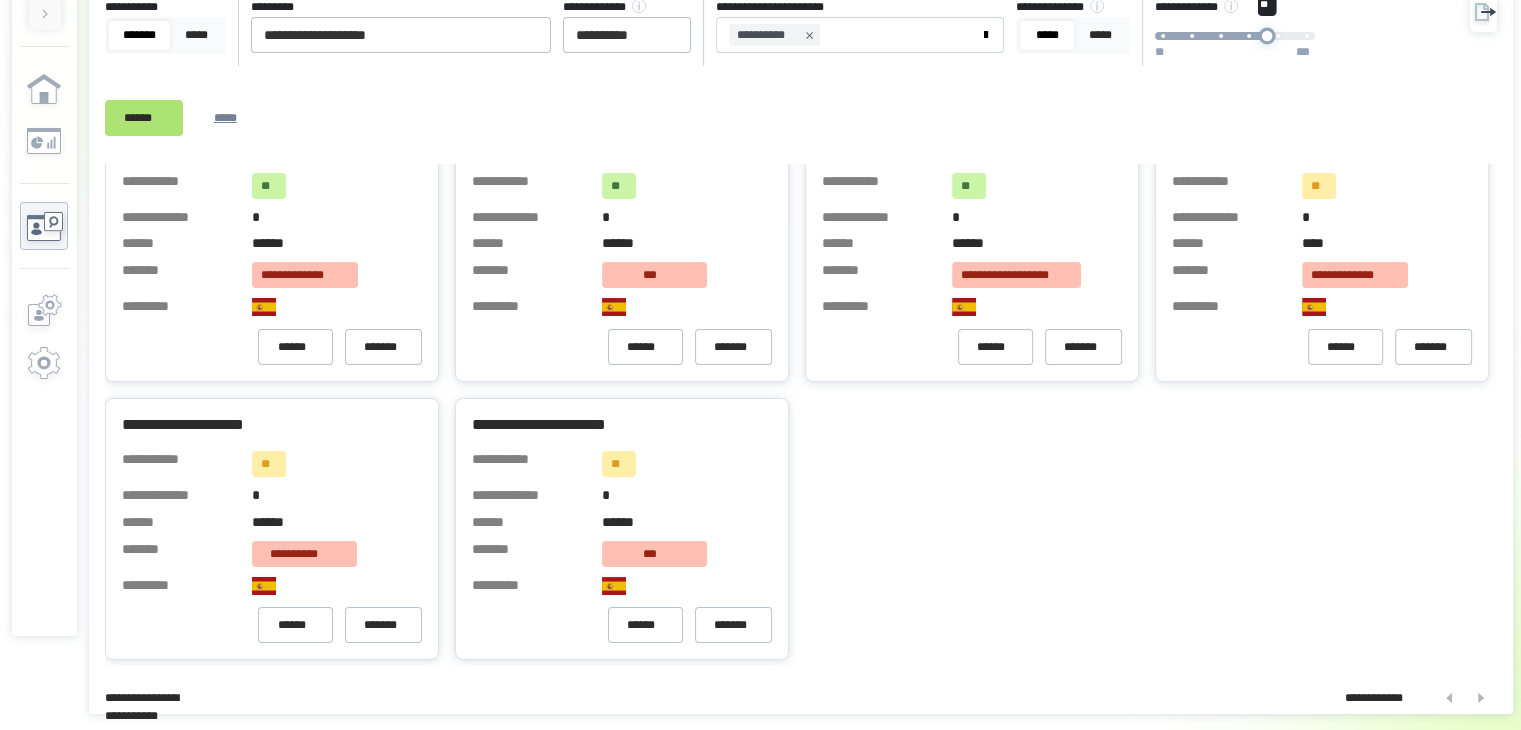 drag, startPoint x: 1164, startPoint y: 33, endPoint x: 1268, endPoint y: 33, distance: 104 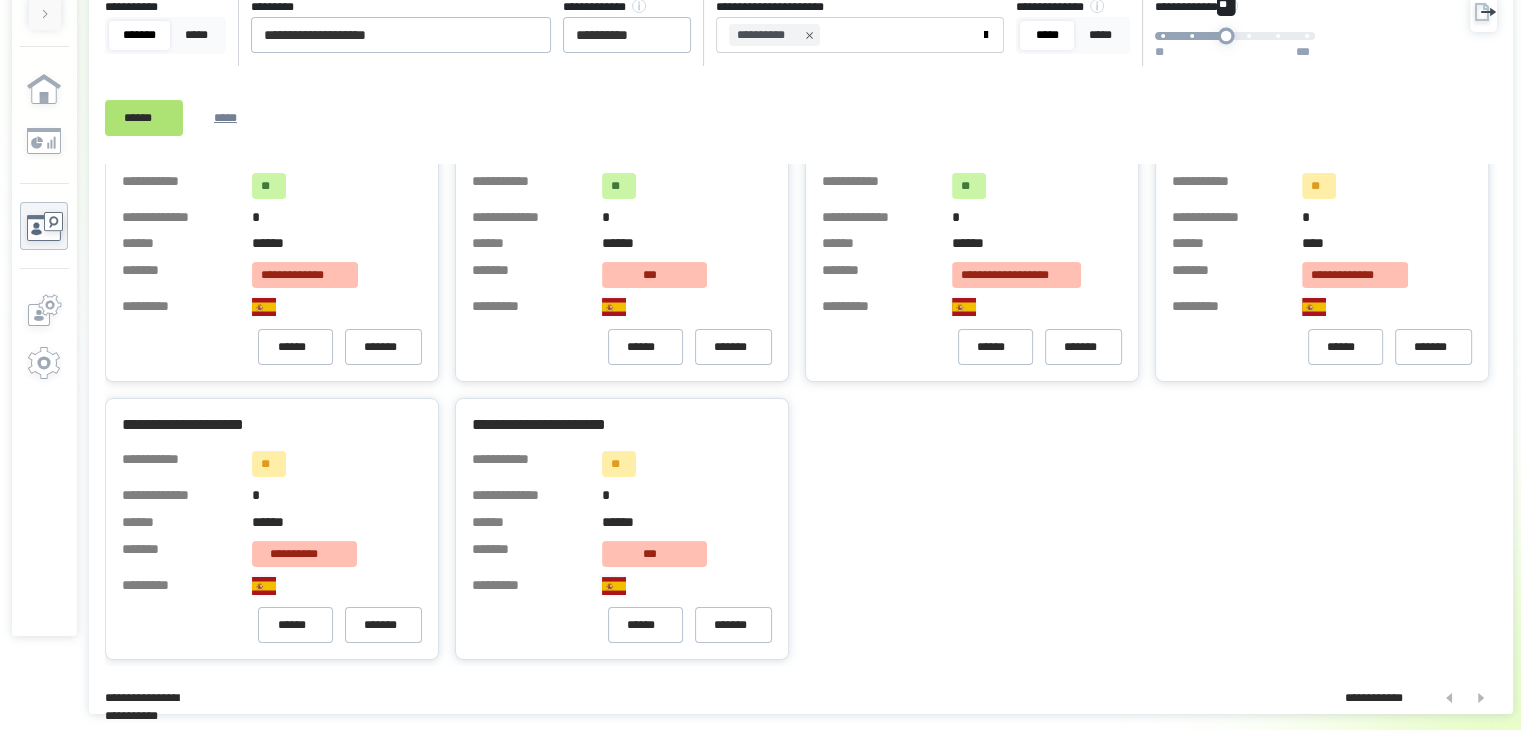 drag, startPoint x: 1258, startPoint y: 35, endPoint x: 1225, endPoint y: 33, distance: 33.06055 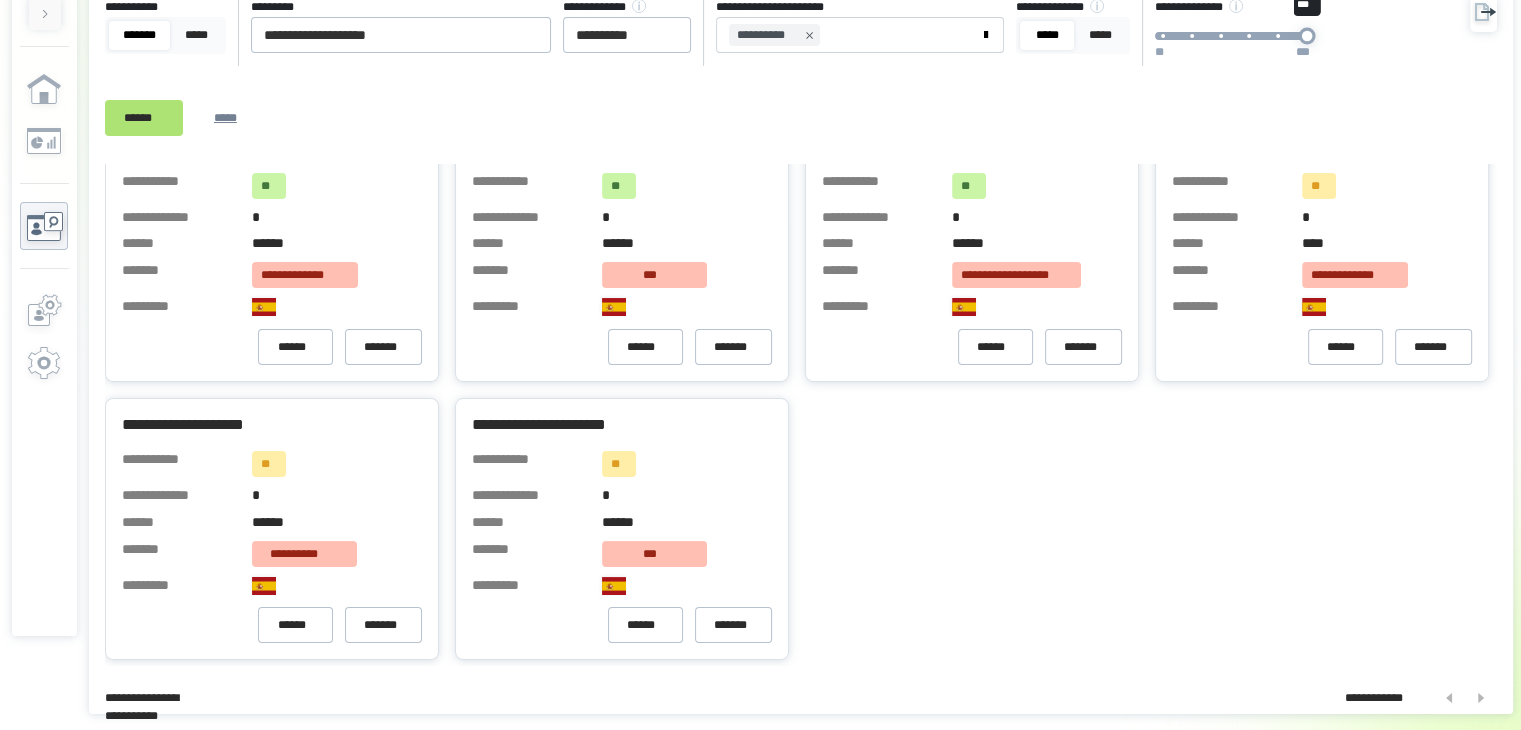 drag, startPoint x: 1316, startPoint y: 34, endPoint x: 1332, endPoint y: 34, distance: 16 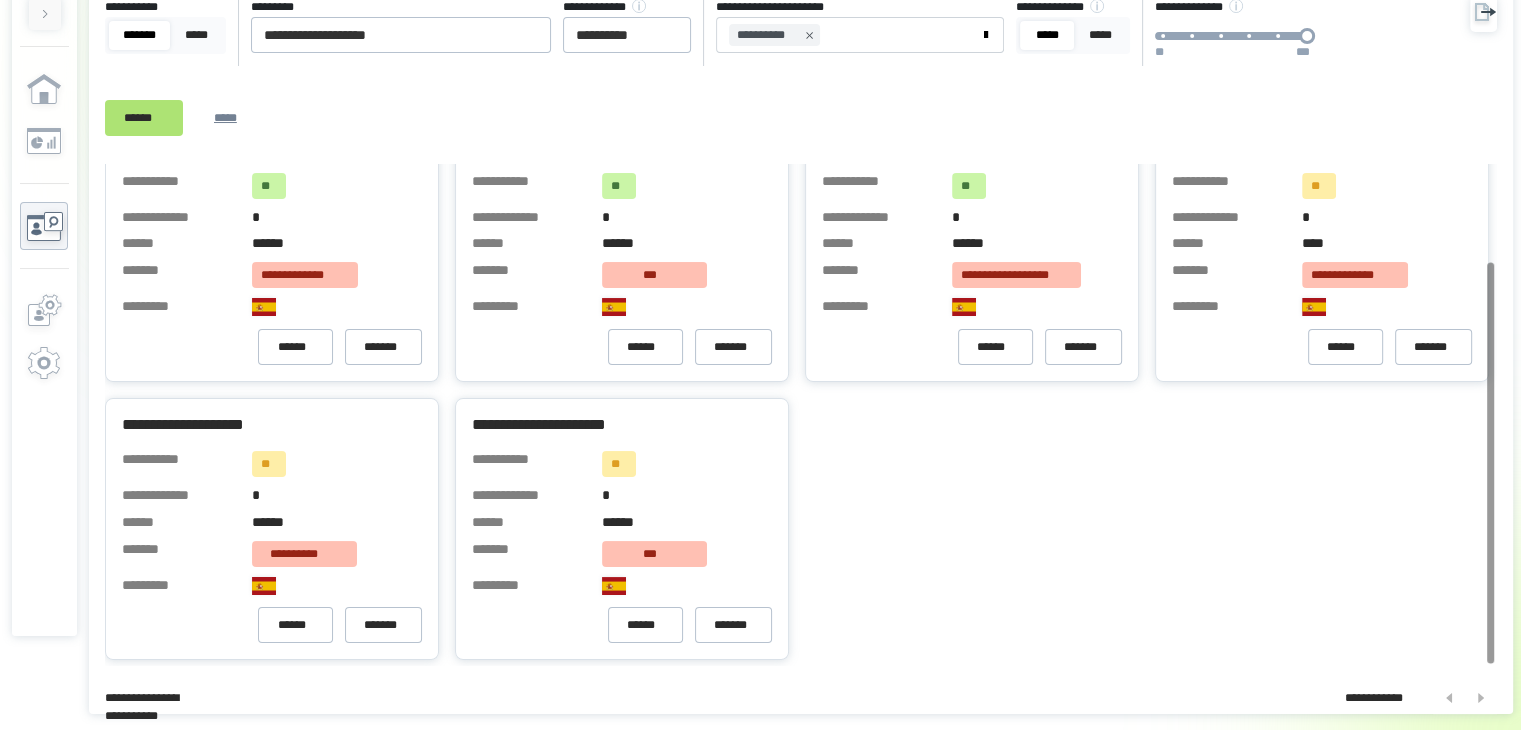 click on "******" at bounding box center (144, 117) 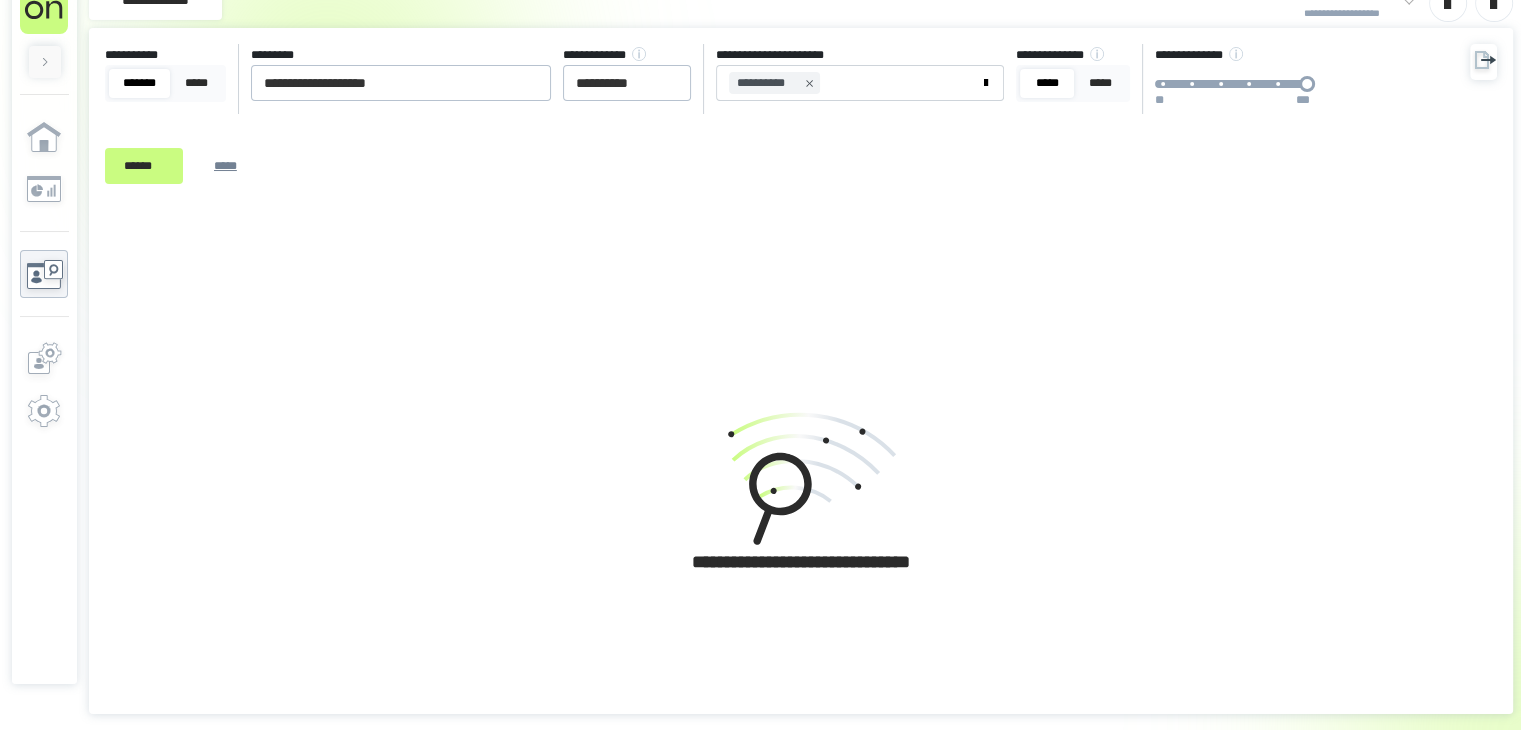 scroll, scrollTop: 0, scrollLeft: 0, axis: both 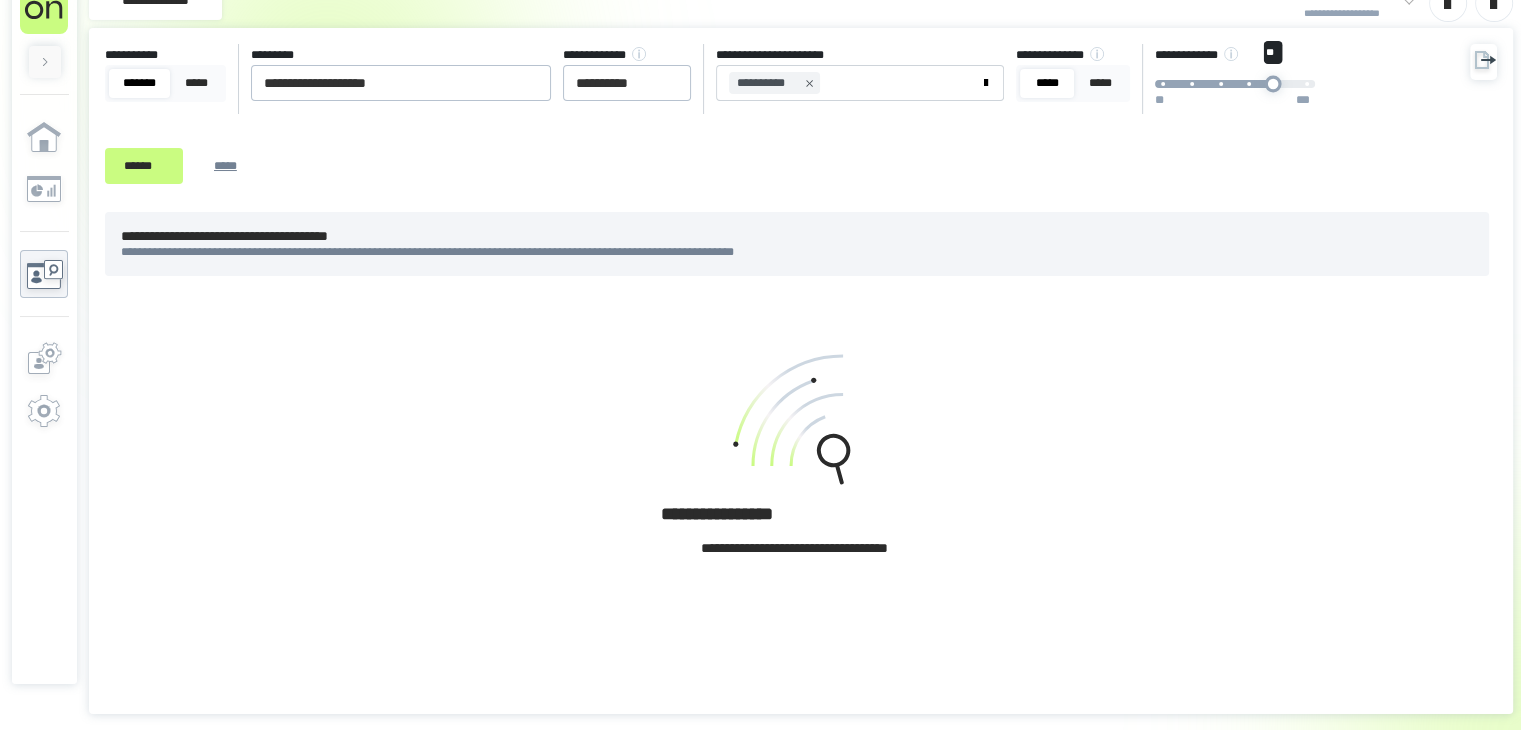 drag, startPoint x: 1304, startPoint y: 79, endPoint x: 1276, endPoint y: 85, distance: 28.635643 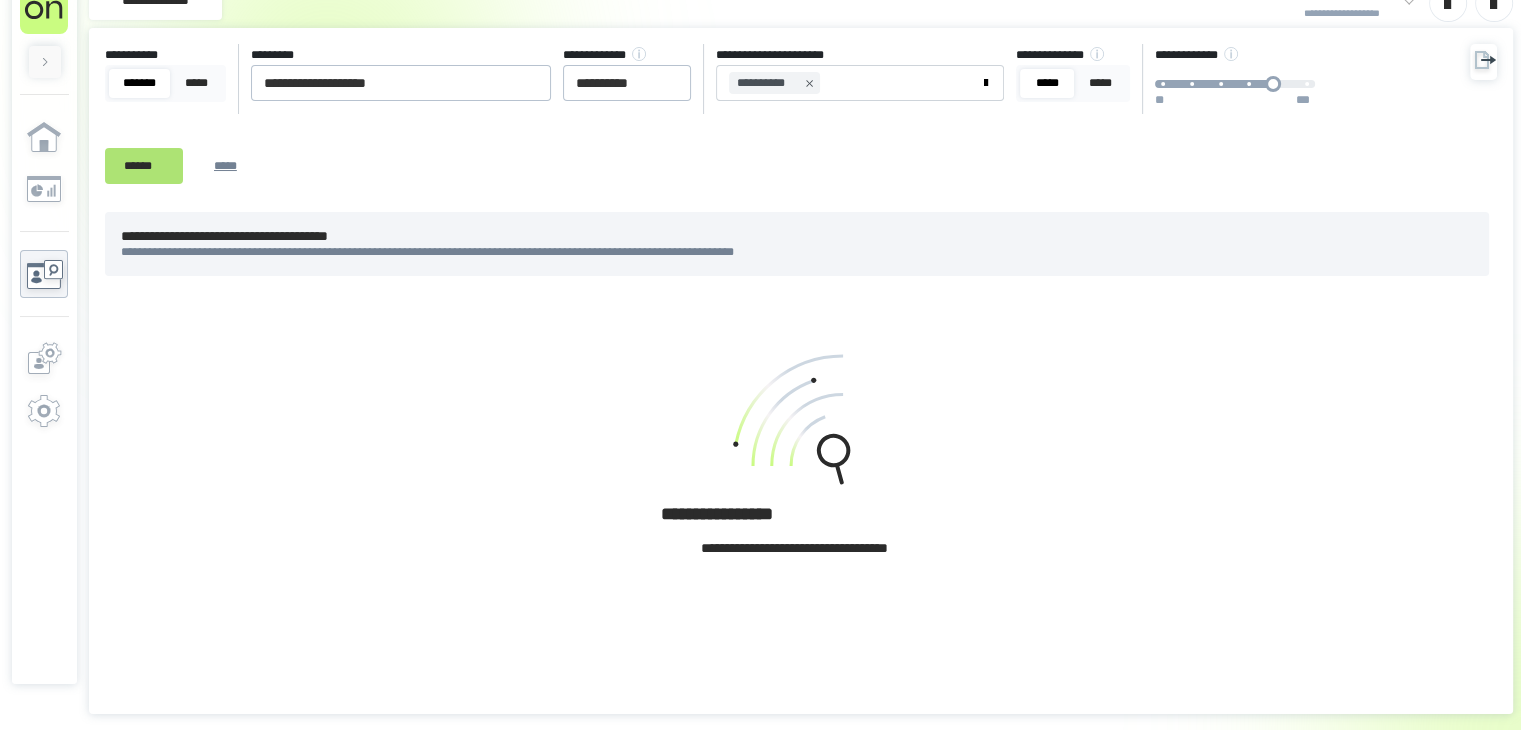 click on "******" at bounding box center (144, 165) 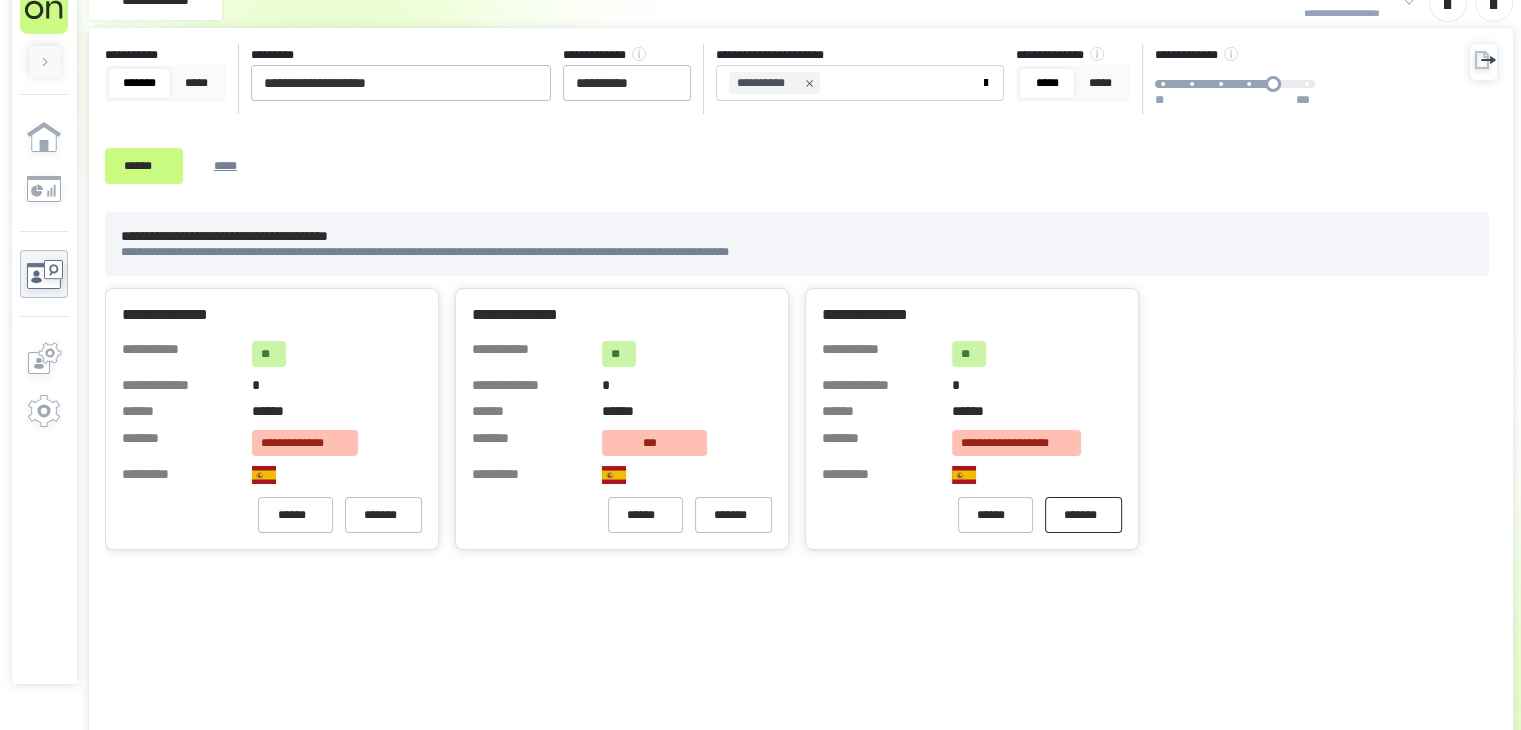 click on "*******" at bounding box center [1083, 515] 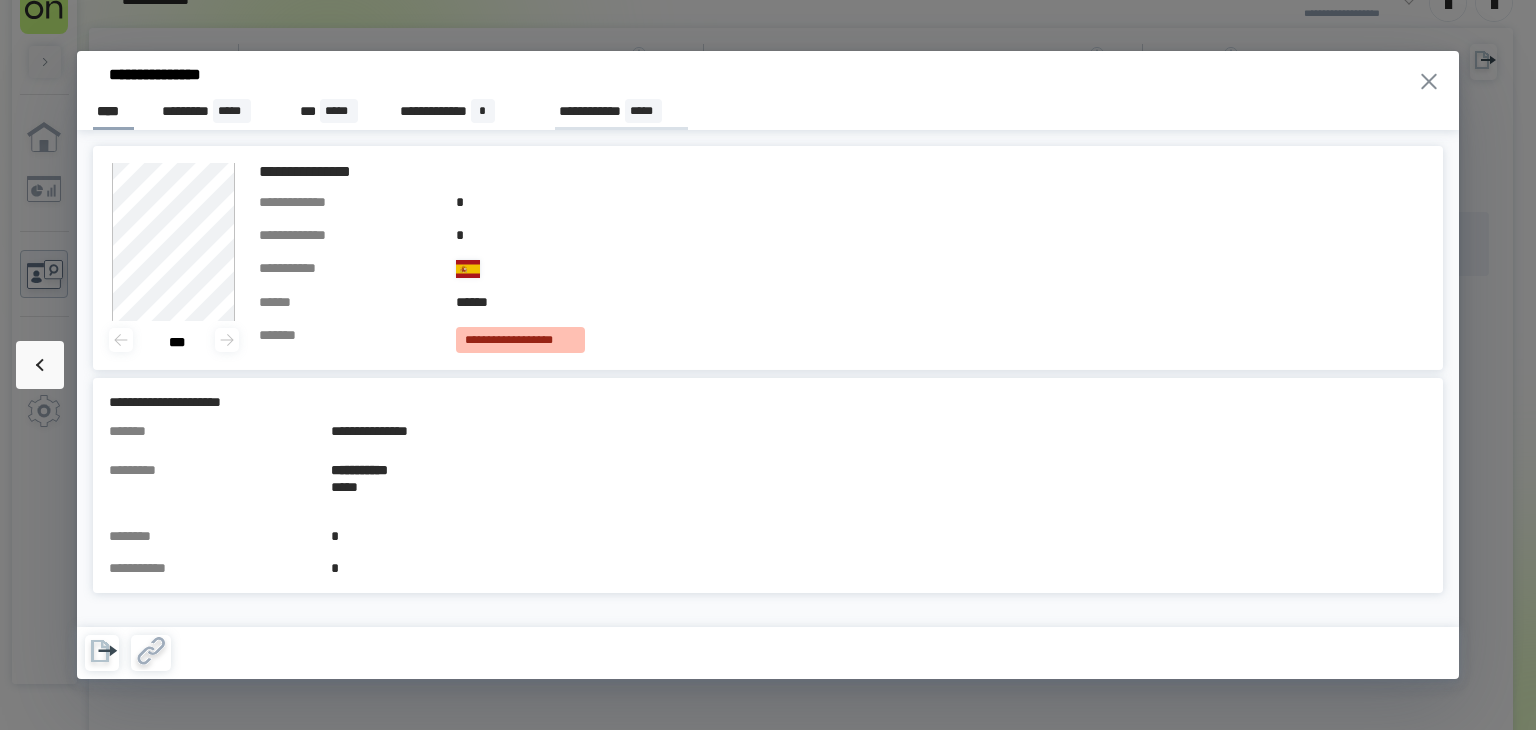 click on "[FIRST] [LAST]" at bounding box center [621, 111] 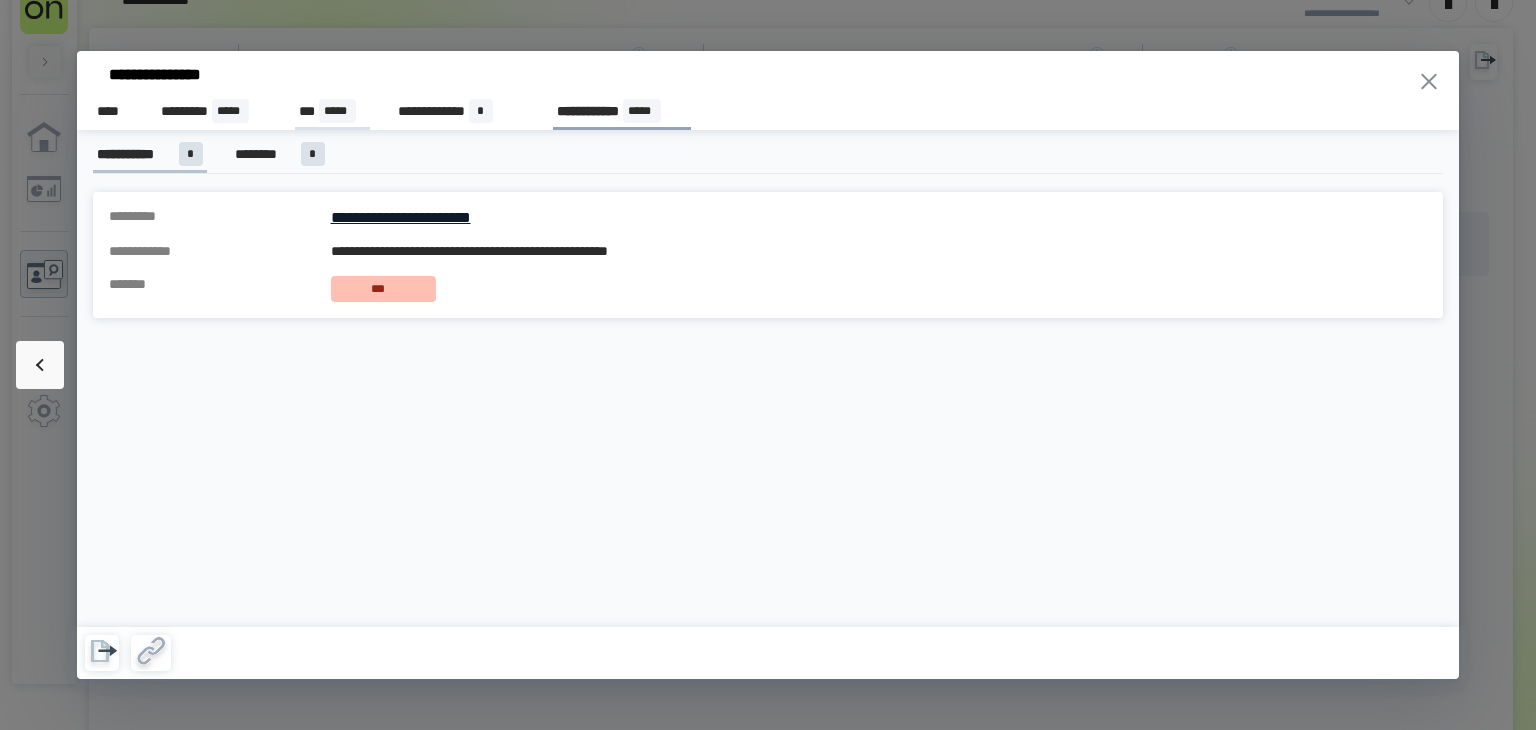 click on "[FIRST] [LAST]" at bounding box center [332, 111] 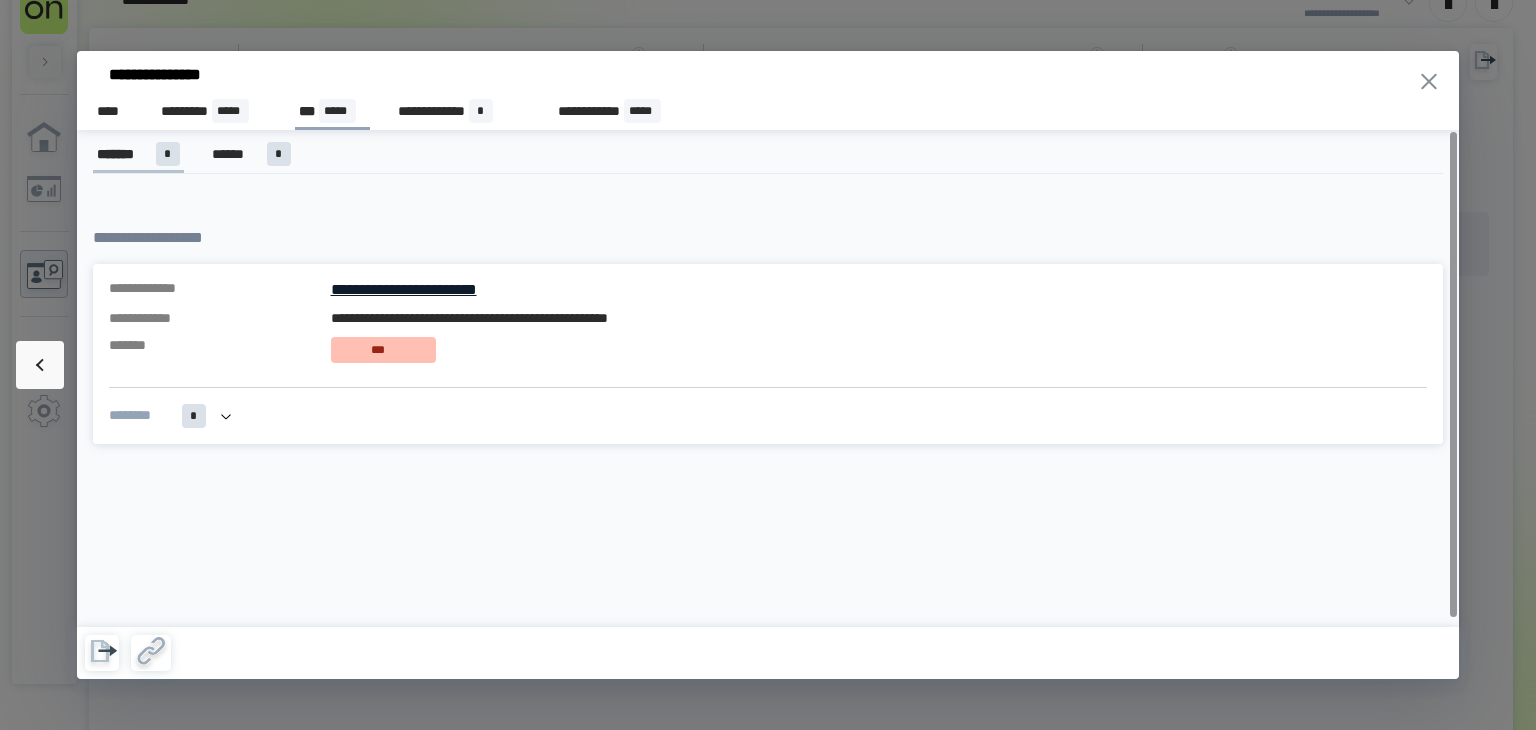 click 